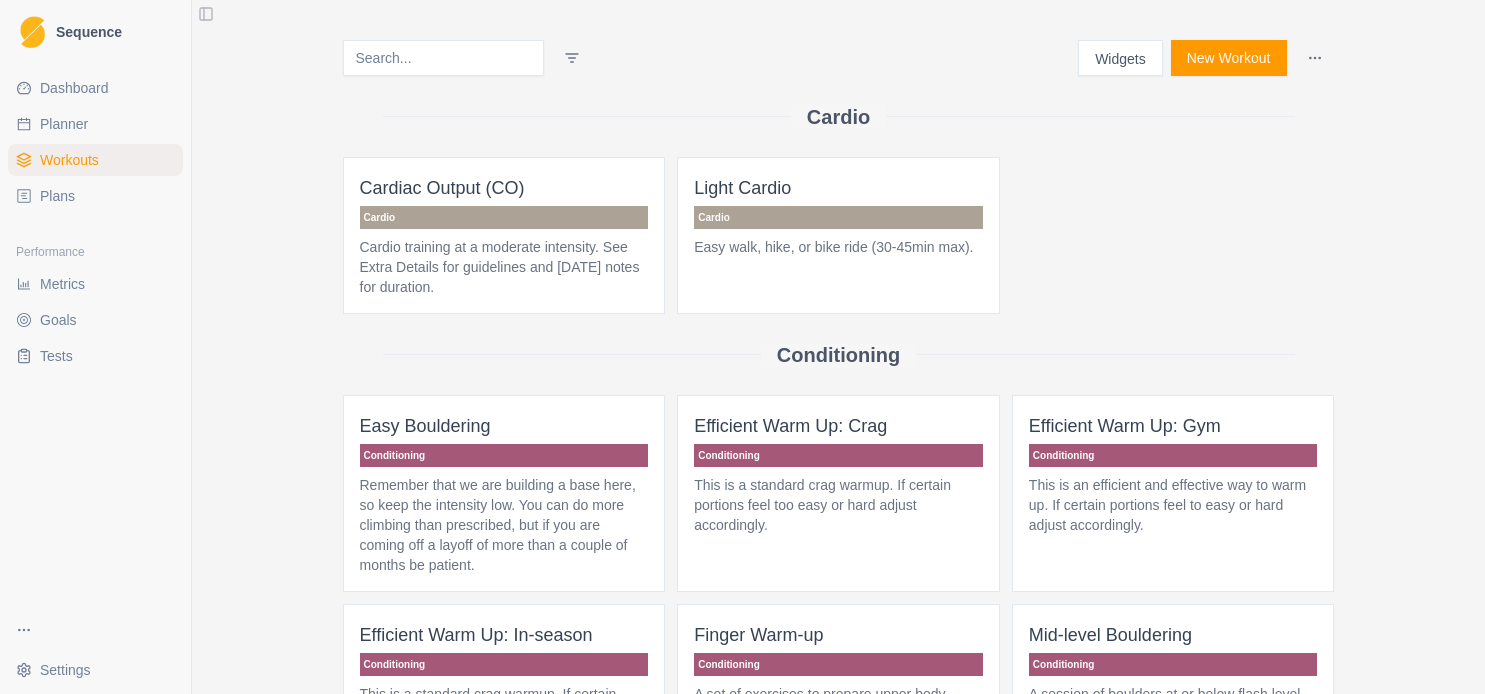 scroll, scrollTop: 0, scrollLeft: 0, axis: both 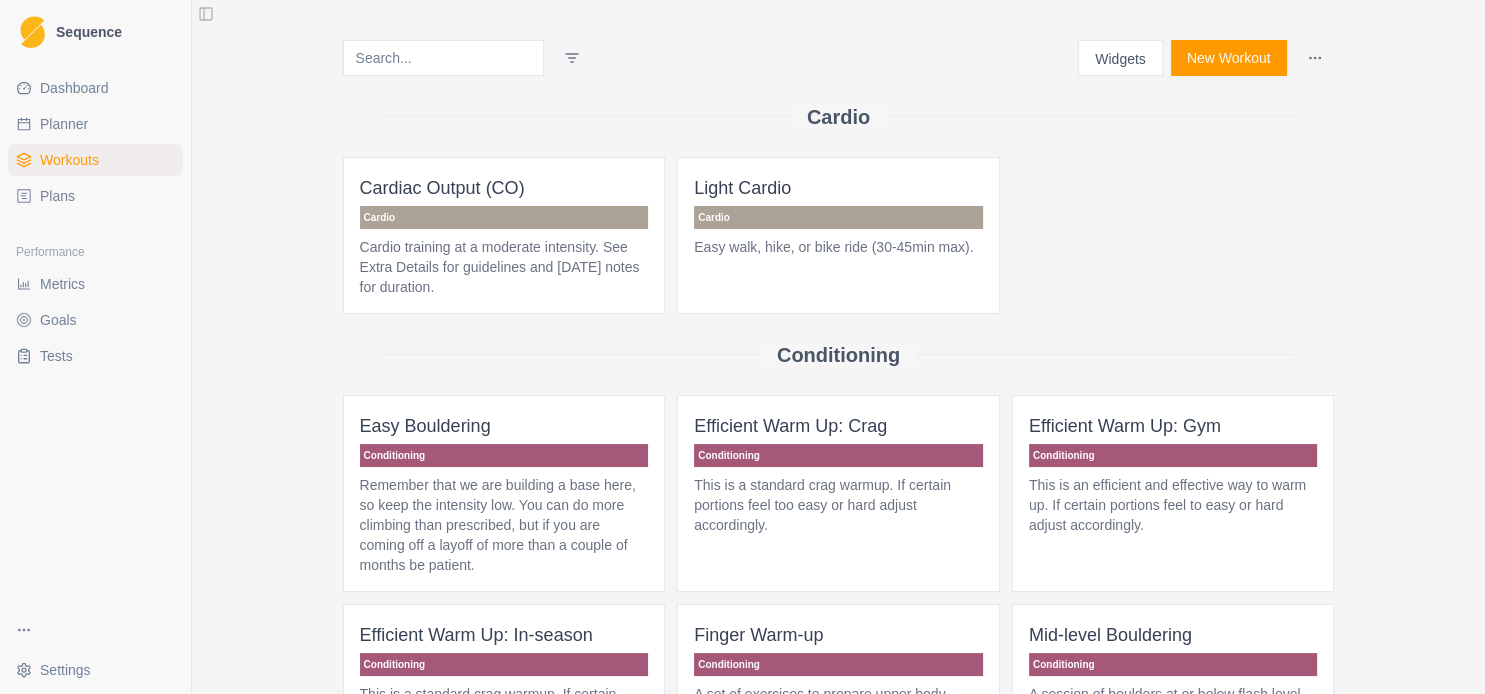 click on "Planner" at bounding box center [95, 124] 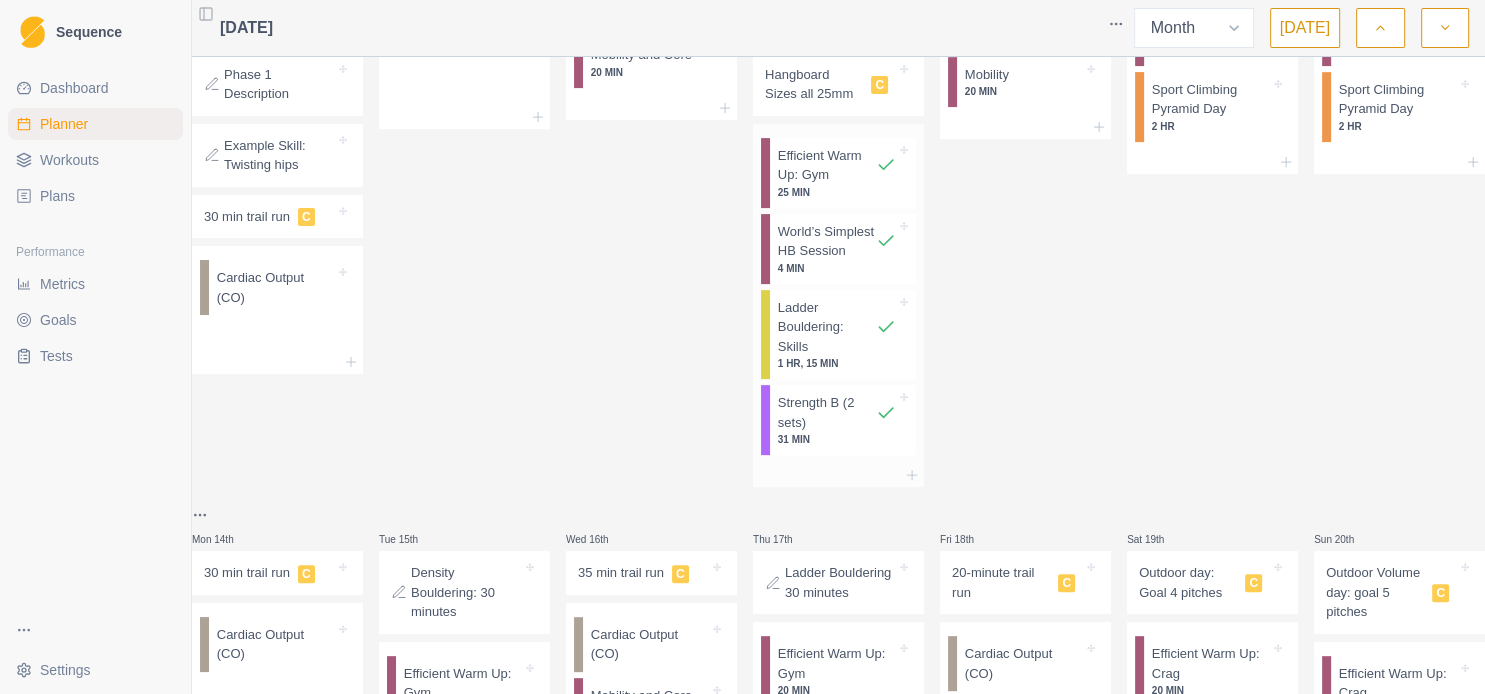 scroll, scrollTop: 432, scrollLeft: 0, axis: vertical 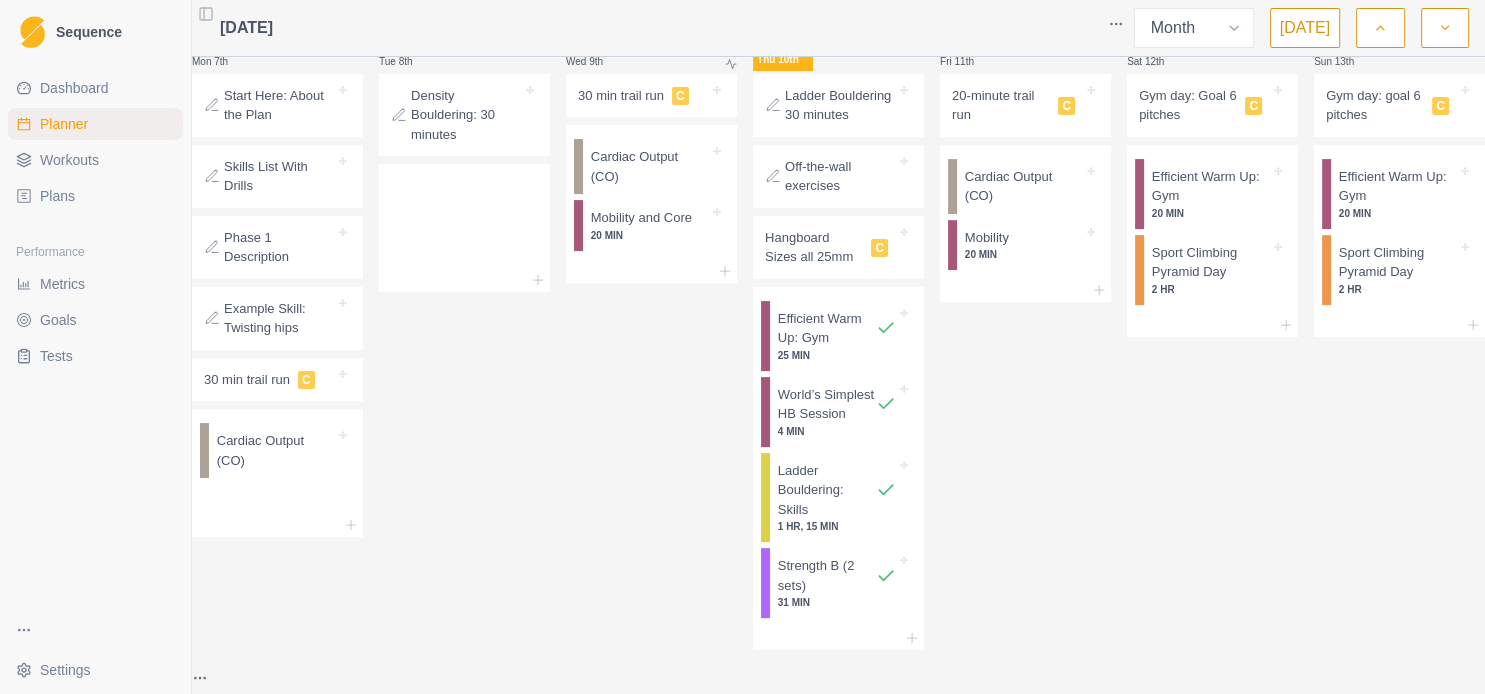 click on "Hangboard Sizes all 25mm" at bounding box center [814, 247] 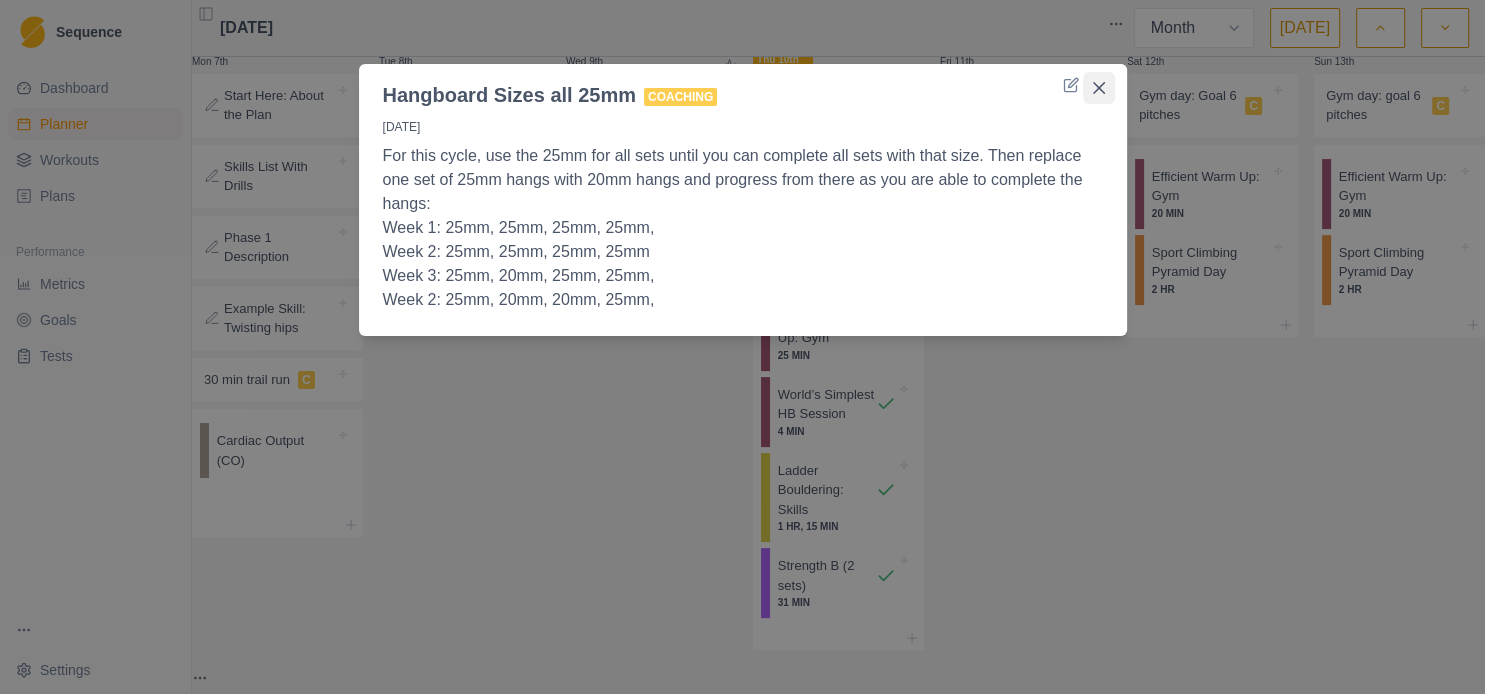 click at bounding box center [1099, 88] 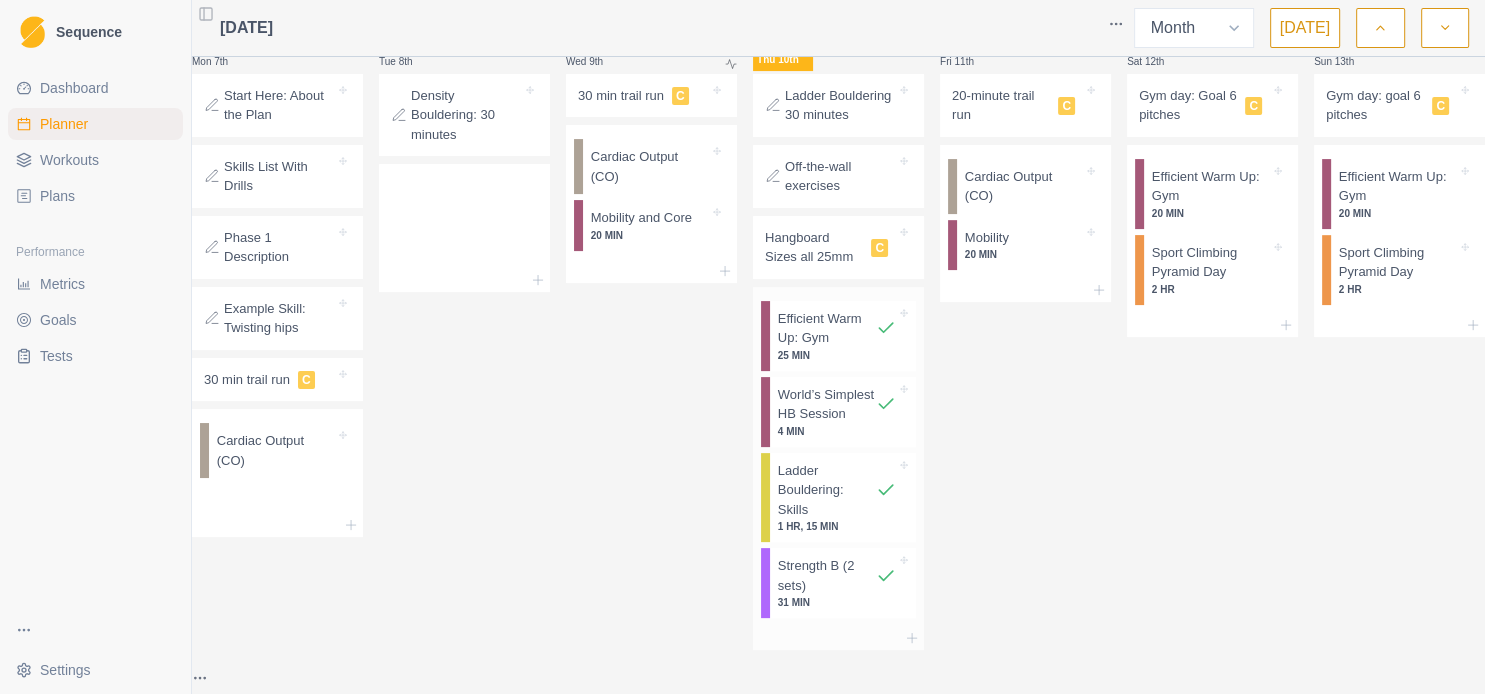 click on "Strength B (2 sets)" at bounding box center (827, 575) 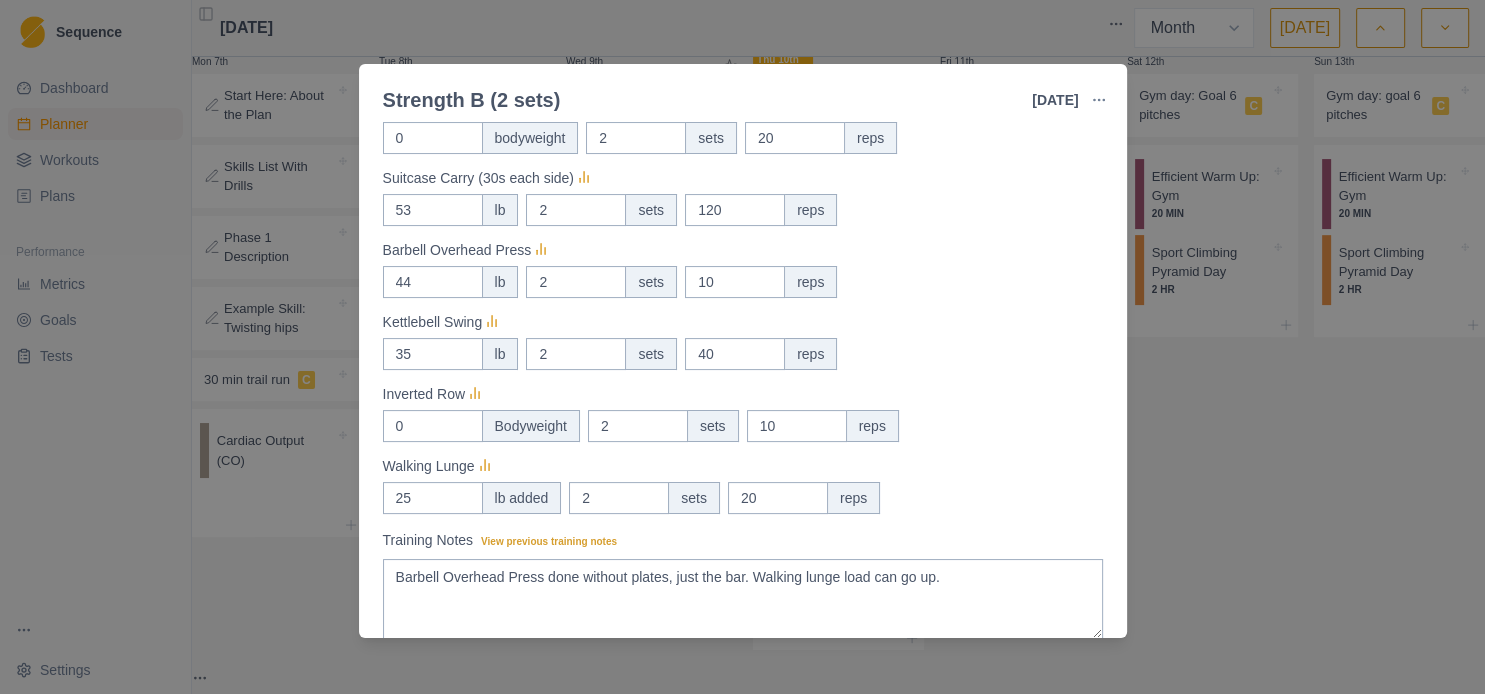scroll, scrollTop: 346, scrollLeft: 0, axis: vertical 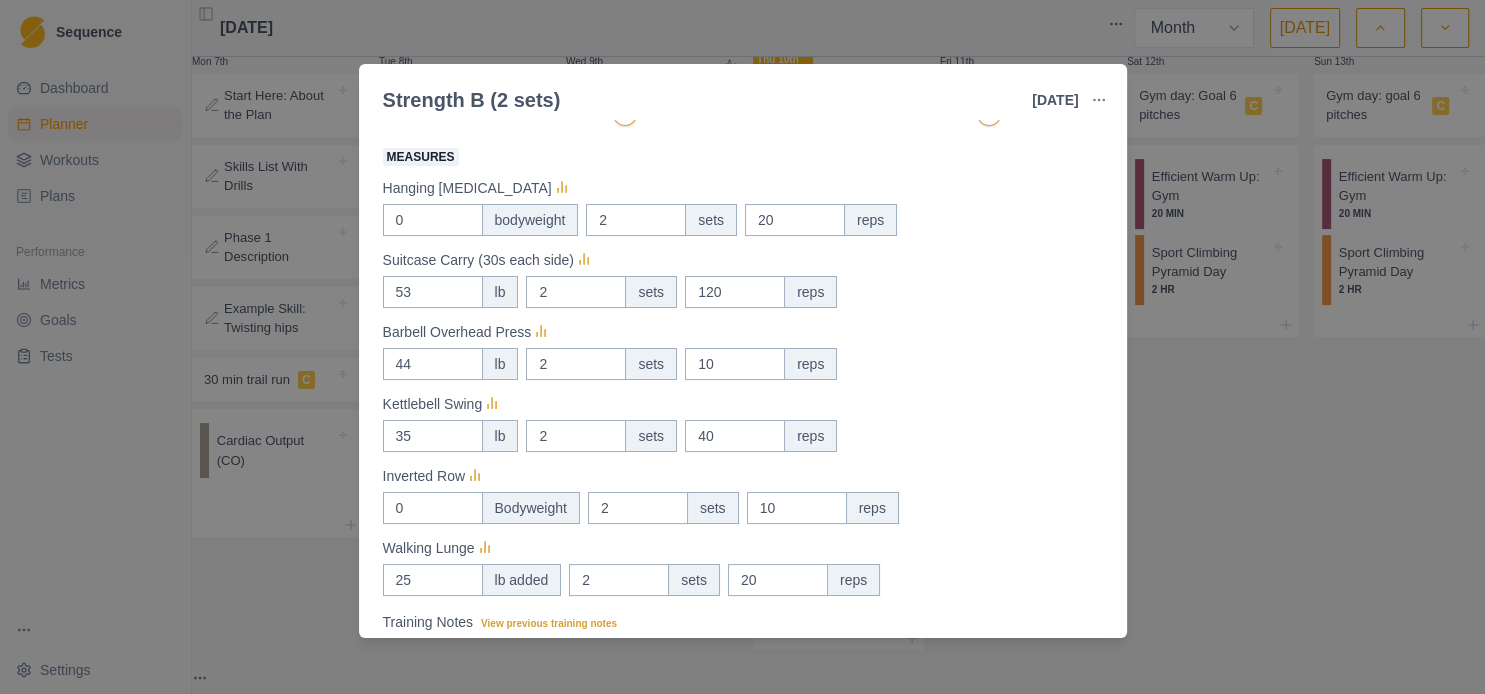 click on "Strength B (2 sets) 10 Jul 2025 Link To Goal View Workout Metrics Edit Original Workout Reschedule Workout Remove From Schedule Strength / Power Duration:  31 MIN 2 Sets of Each Pair of Exercises
View workout details Actual Workout Duration 31 minutes Feeling Clear (1 = Low – 10 = High) 6 Motivation Clear (1 = Low – 10 = High) 7 Performance Clear (1 = Low – 10 = High) 7 RPE Clear (1 = Low – 10 = High) 7 Measures Hanging Straight Leg Raise 0 bodyweight 2 sets 20 reps Suitcase Carry (30s each side) 53 lb 2 sets 120 reps Barbell Overhead Press 44 lb 2 sets 10 reps Kettlebell Swing 35 lb 2 sets 40 reps Inverted Row 0 Bodyweight 2 sets 10 reps Walking Lunge 25 lb added 2 sets 20 reps Training Notes View previous training notes Barbell Overhead Press done without plates, just the bar. Walking lunge load can go up. Mark as Incomplete Reschedule Update" at bounding box center (742, 347) 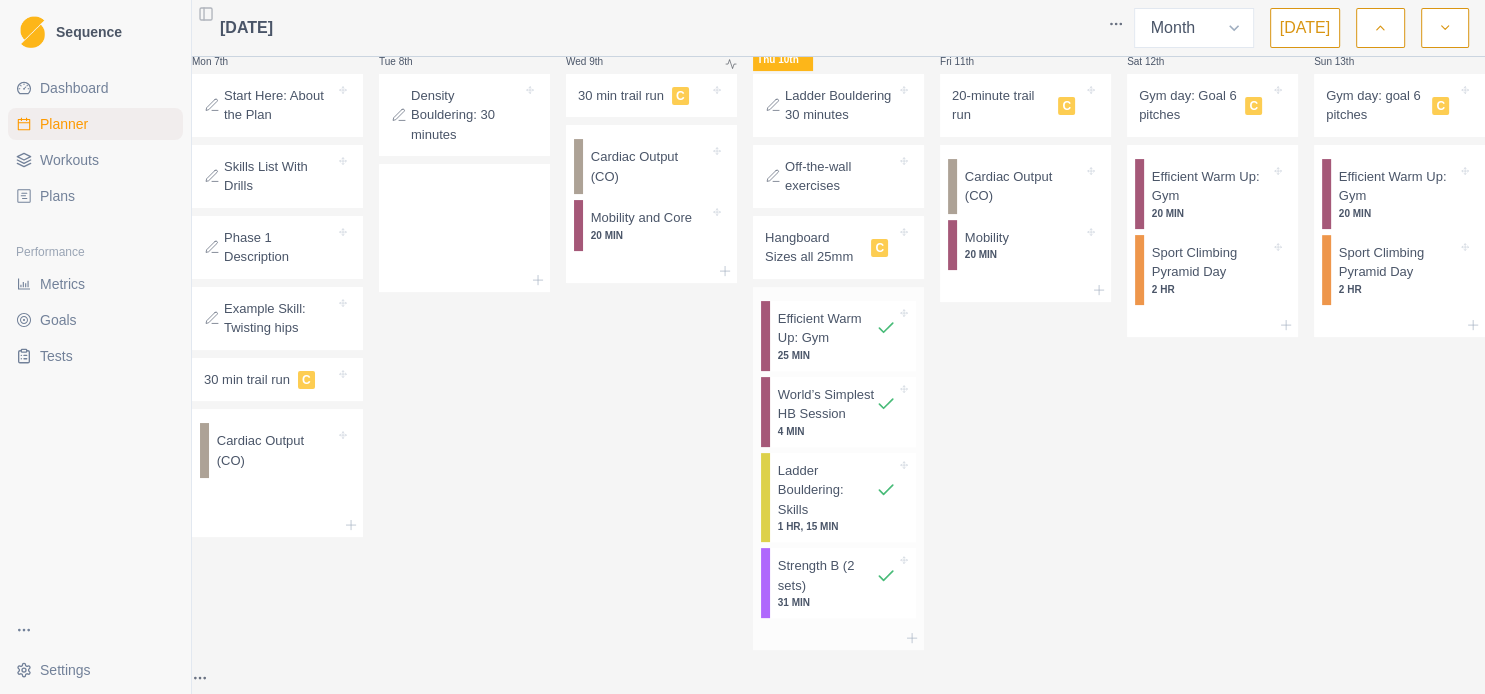 click on "Ladder Bouldering: Skills" at bounding box center [827, 490] 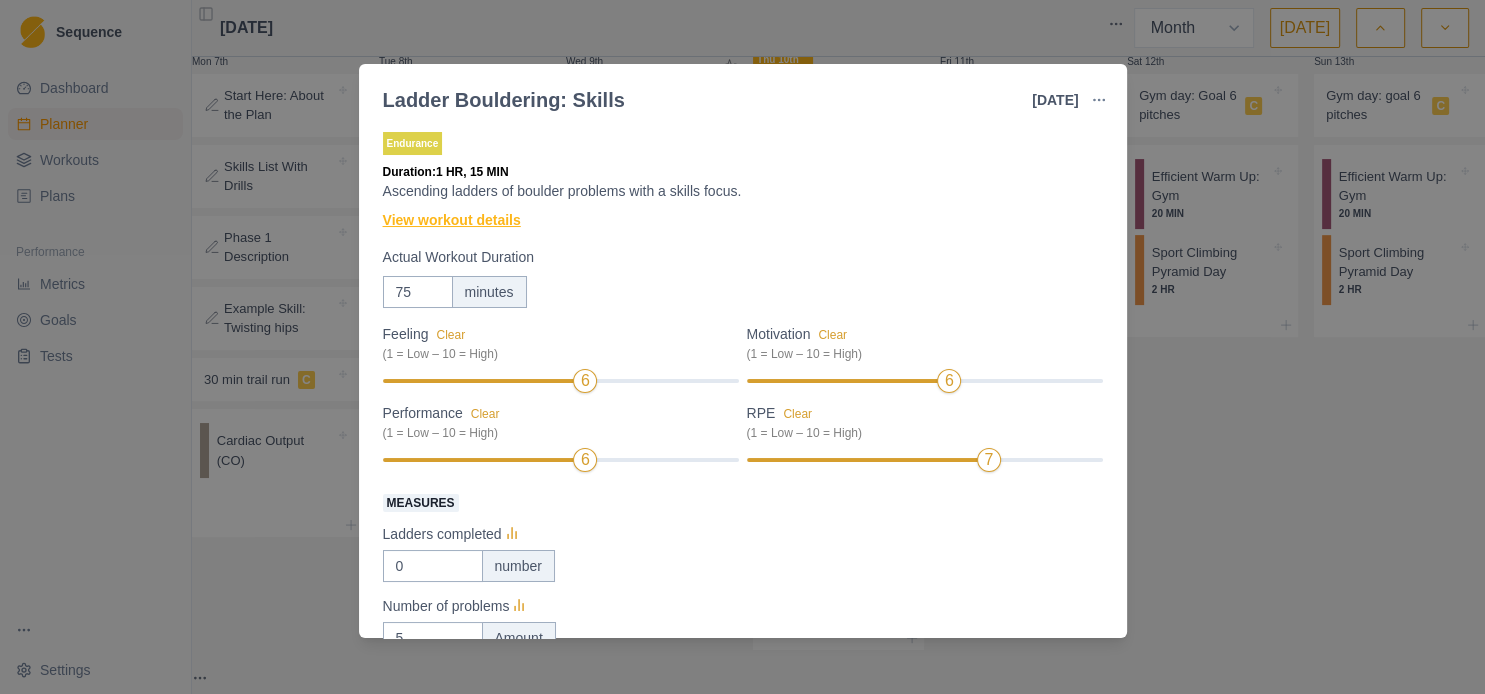 click on "View workout details" at bounding box center [452, 220] 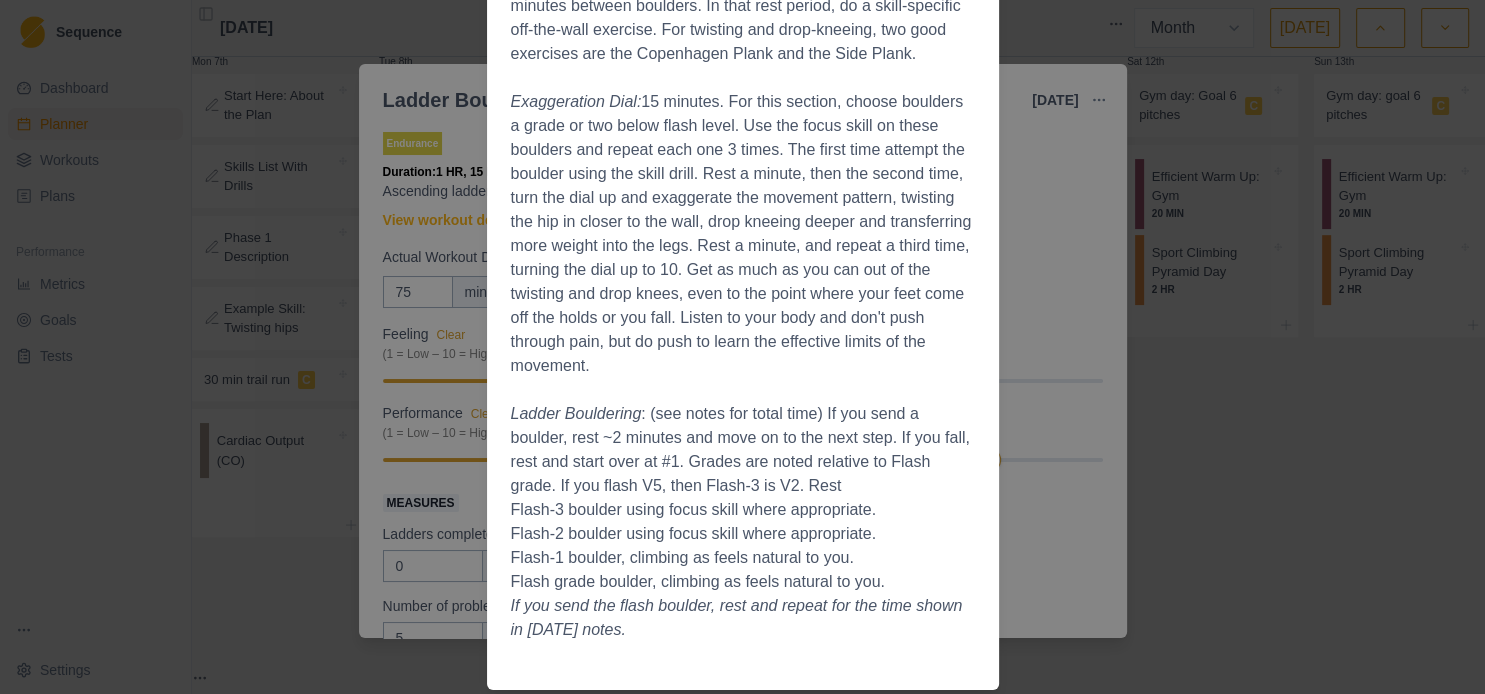 scroll, scrollTop: 317, scrollLeft: 0, axis: vertical 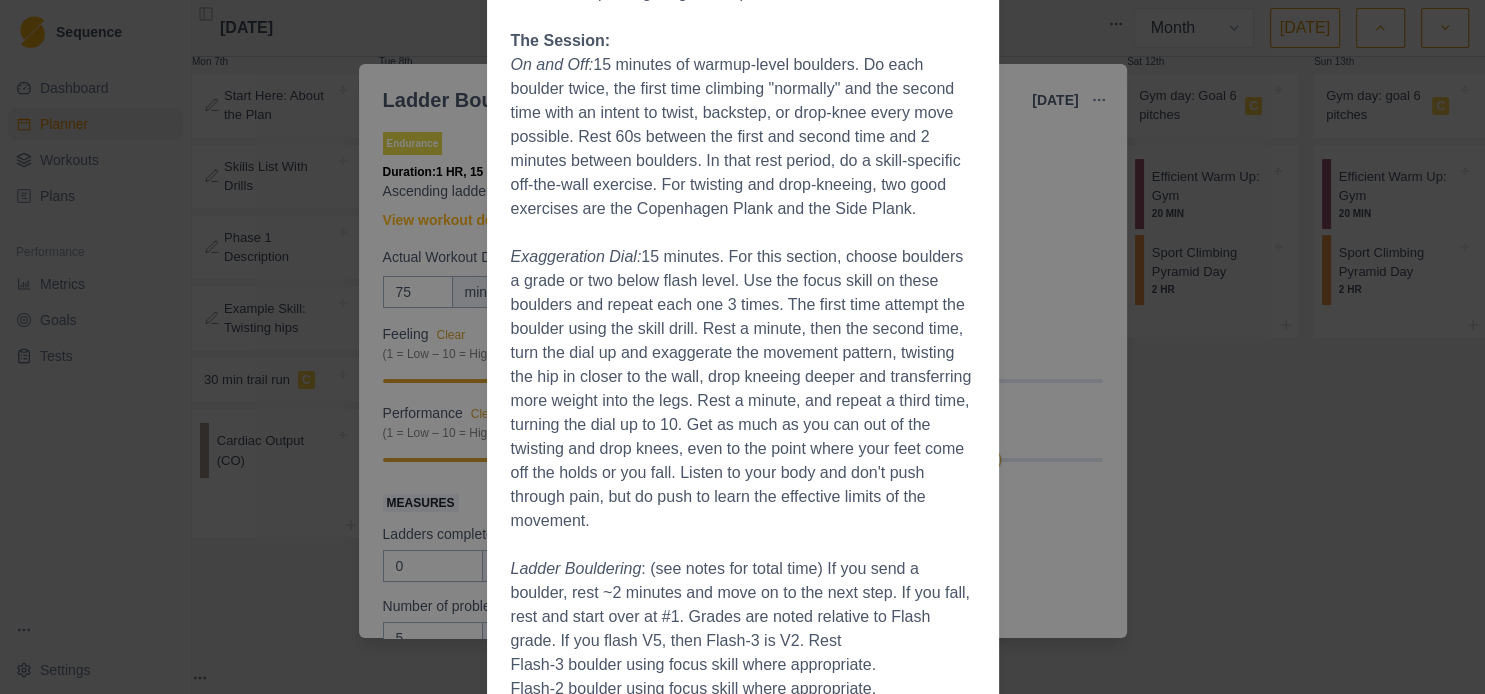 click on "Workout Details Overview This session is a capacity session at variable intensity. You'll do some focused skills work and then move on to ladder bouldering. Skills are best learned when physically and mentally fresh, so we'll warm up and get right in to practice! The Session: On and Off:  15 minutes of warmup-level boulders. Do each boulder twice, the first time climbing "normally" and the second time with an intent to twist, backstep, or drop-knee every move possible. Rest 60s between the first and second time and 2 minutes between boulders. In that rest period, do a skill-specific off-the-wall exercise. For twisting and drop-kneeing, two good exercises are the Copenhagen Plank and the Side Plank. Exaggeration Dial:  Ladder Bouldering : (see notes for total time) If you send a boulder, rest ~2 minutes and move on to the next step. If you fall, rest and start over at #1. Grades are noted relative to Flash grade. If you flash V5, then Flash-3 is V2. Rest Flash-3 boulder using focus skill where appropriate." at bounding box center (742, 347) 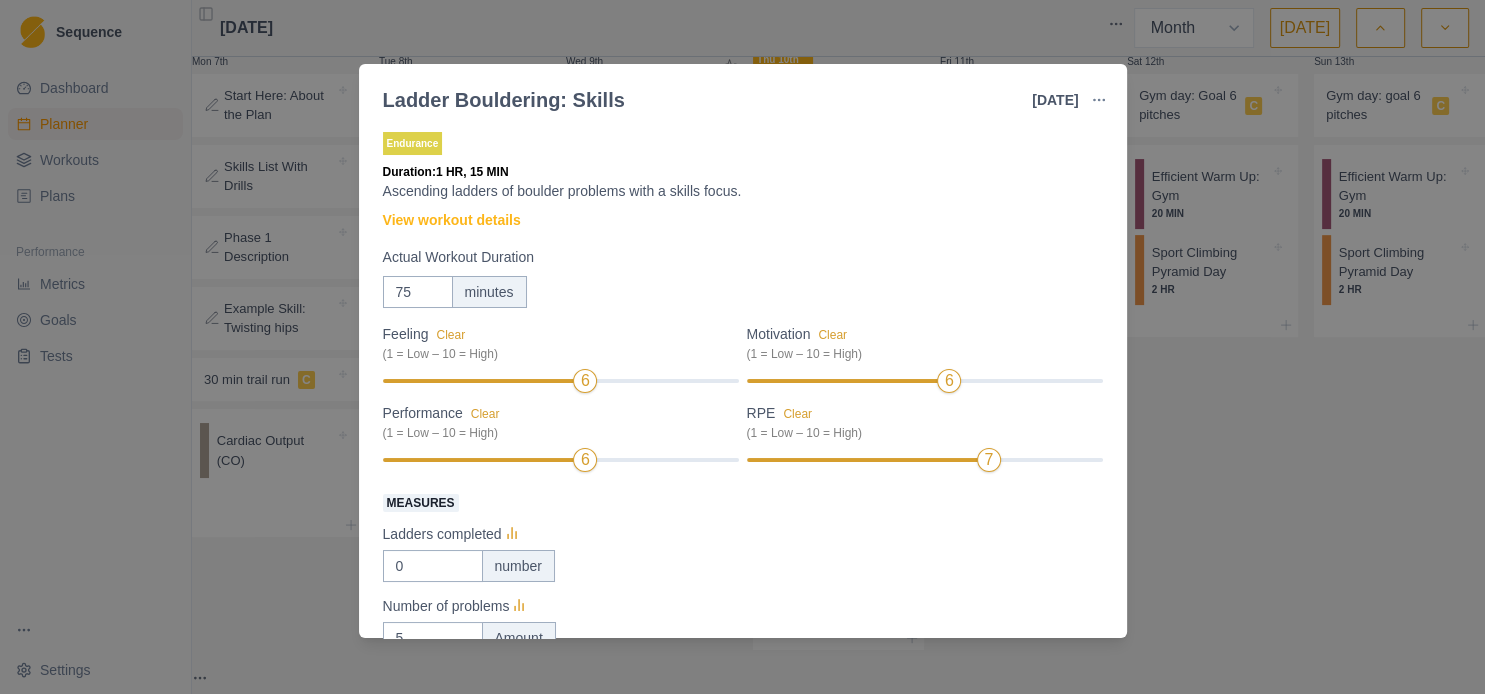 click on "Ladder Bouldering: Skills 10 Jul 2025 Link To Goal View Workout Metrics Edit Original Workout Reschedule Workout Remove From Schedule Endurance Duration:  1 HR, 15 MIN Ascending ladders of boulder problems with a skills focus. View workout details Actual Workout Duration 75 minutes Feeling Clear (1 = Low – 10 = High) 6 Motivation Clear (1 = Low – 10 = High) 6 Performance Clear (1 = Low – 10 = High) 6 RPE Clear (1 = Low – 10 = High) 7 Measures Ladders completed 0 number Number of problems 5 Amount Training Notes View previous training notes V1, v2, v1, v2, v1,  Mark as Incomplete Reschedule Update" at bounding box center [742, 347] 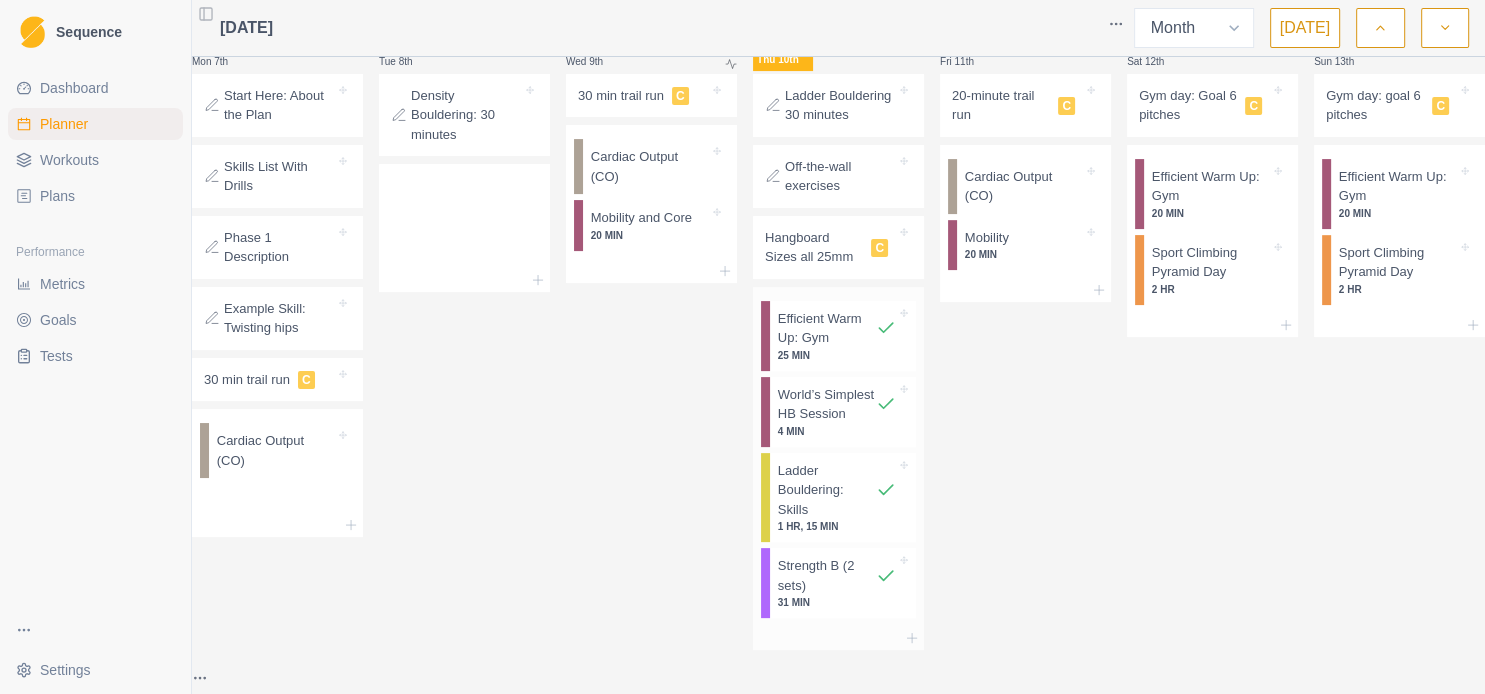 click on "Ladder Bouldering: Skills" at bounding box center [827, 490] 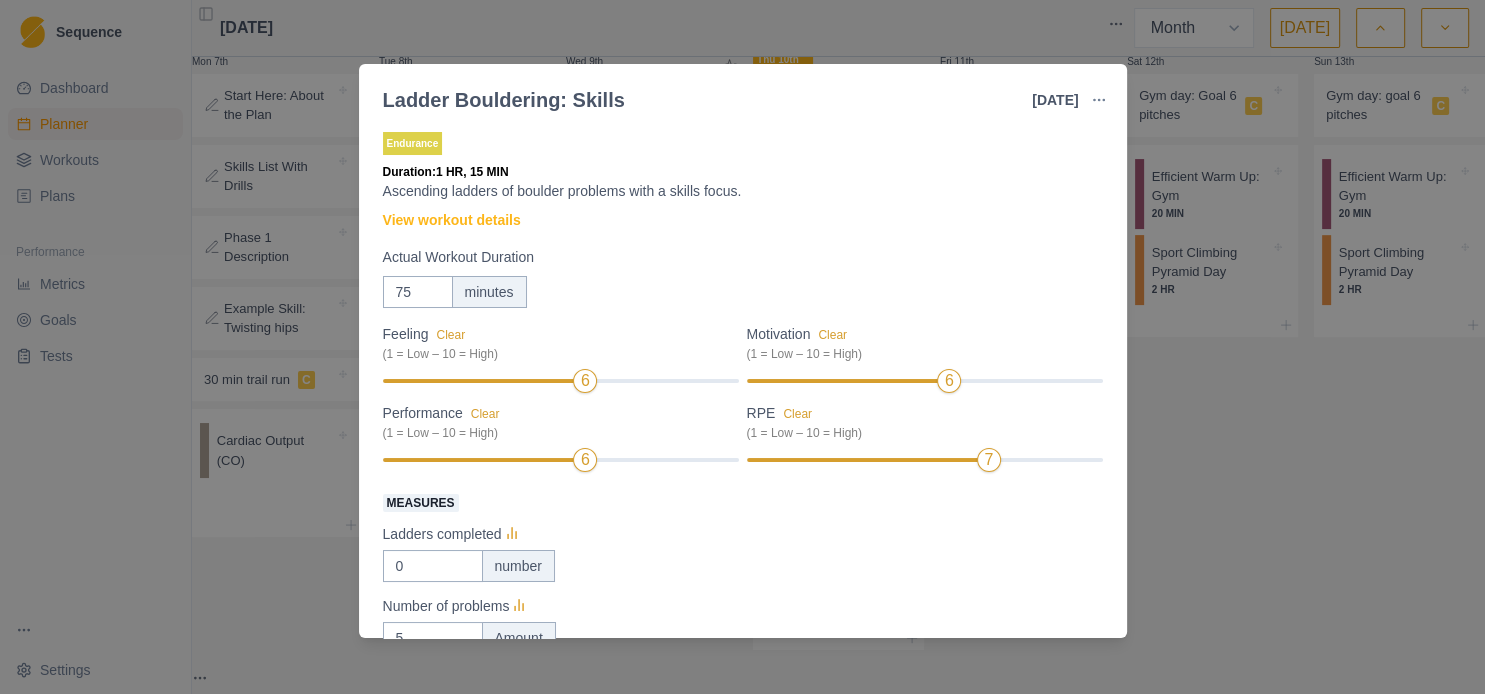 click on "Ladder Bouldering: Skills 10 Jul 2025 Link To Goal View Workout Metrics Edit Original Workout Reschedule Workout Remove From Schedule Endurance Duration:  1 HR, 15 MIN Ascending ladders of boulder problems with a skills focus. View workout details Actual Workout Duration 75 minutes Feeling Clear (1 = Low – 10 = High) 6 Motivation Clear (1 = Low – 10 = High) 6 Performance Clear (1 = Low – 10 = High) 6 RPE Clear (1 = Low – 10 = High) 7 Measures Ladders completed 0 number Number of problems 5 Amount Training Notes View previous training notes V1, v2, v1, v2, v1,  Mark as Incomplete Reschedule Update" at bounding box center (742, 347) 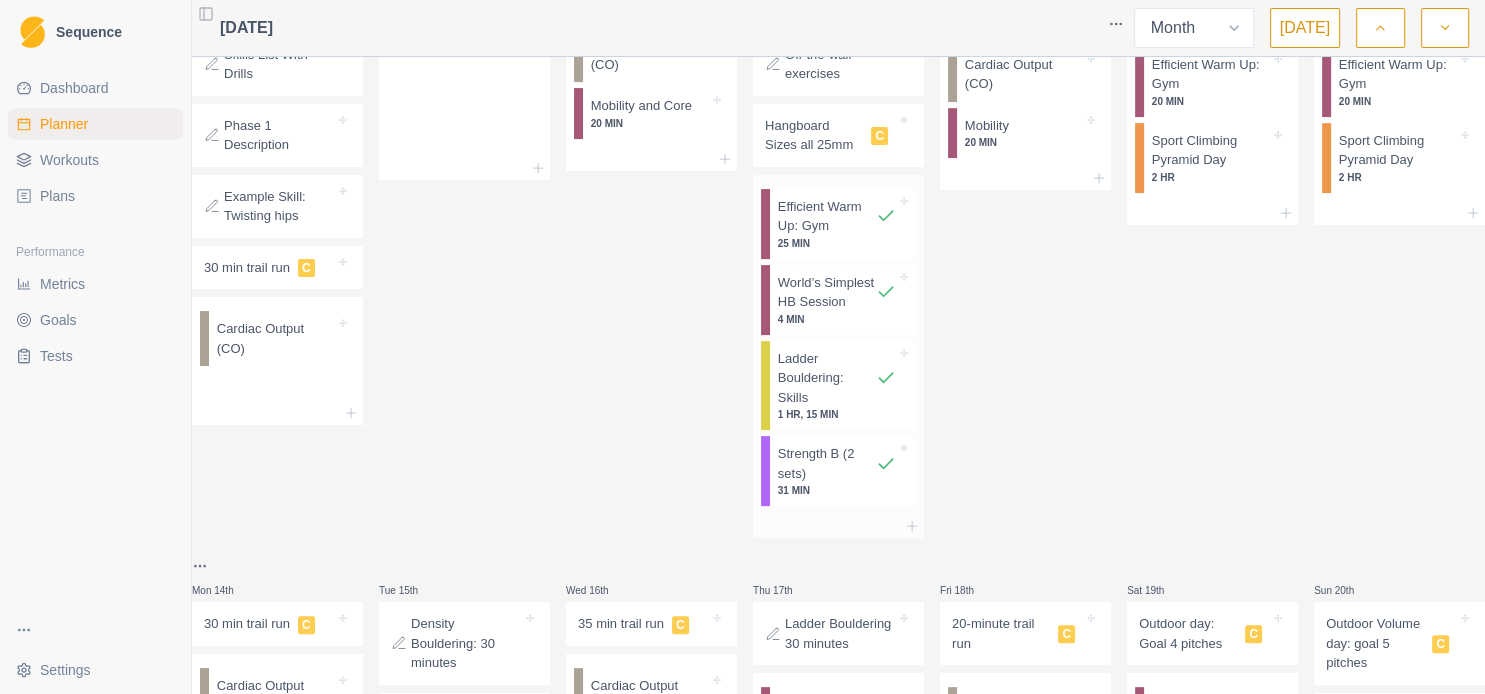 scroll, scrollTop: 648, scrollLeft: 0, axis: vertical 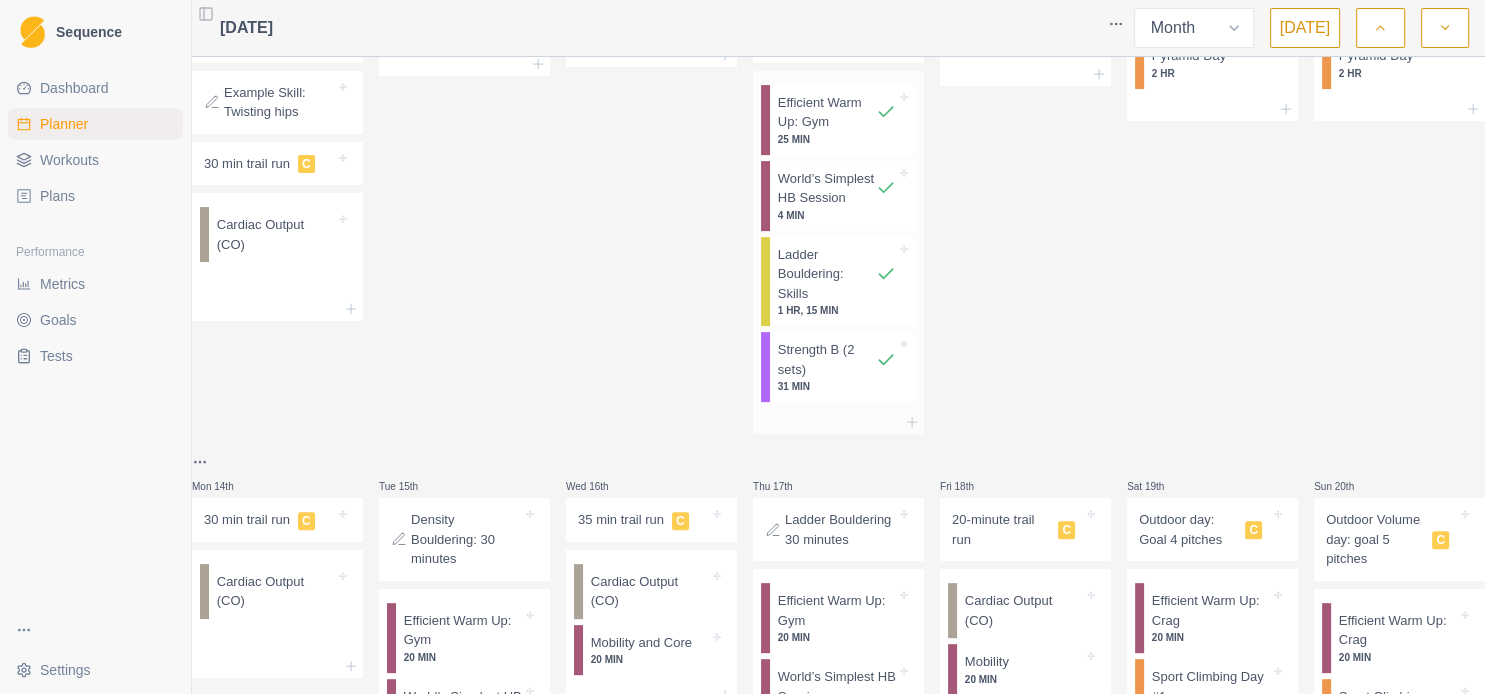 click on "Strength B (2 sets)" at bounding box center (827, 359) 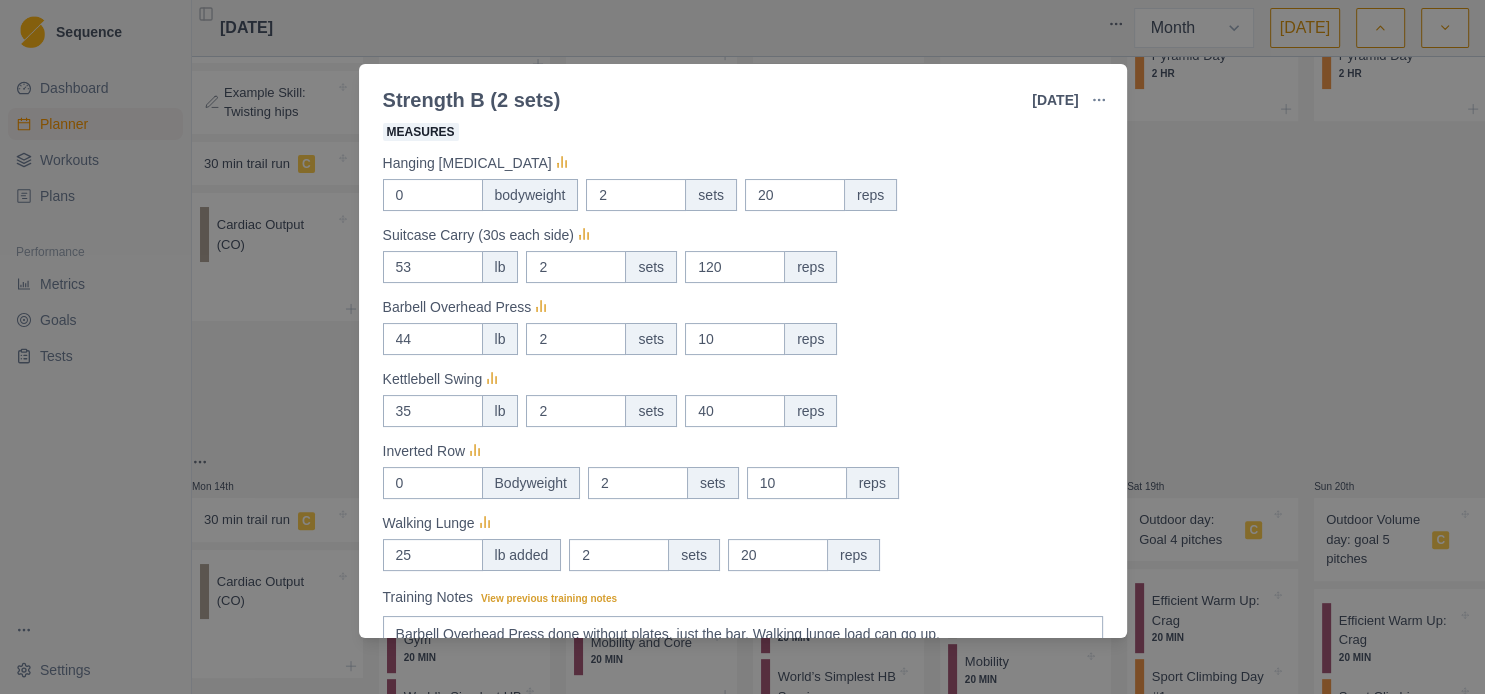 scroll, scrollTop: 374, scrollLeft: 0, axis: vertical 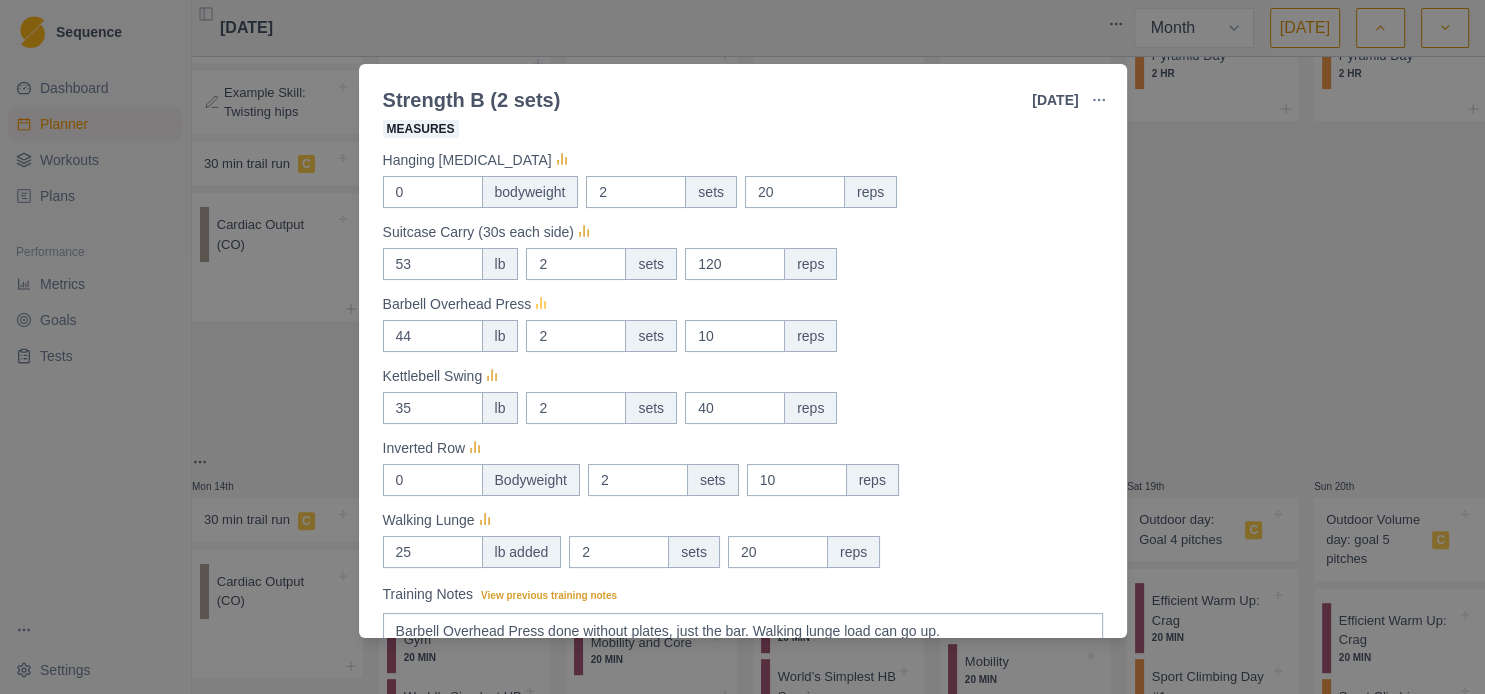 click 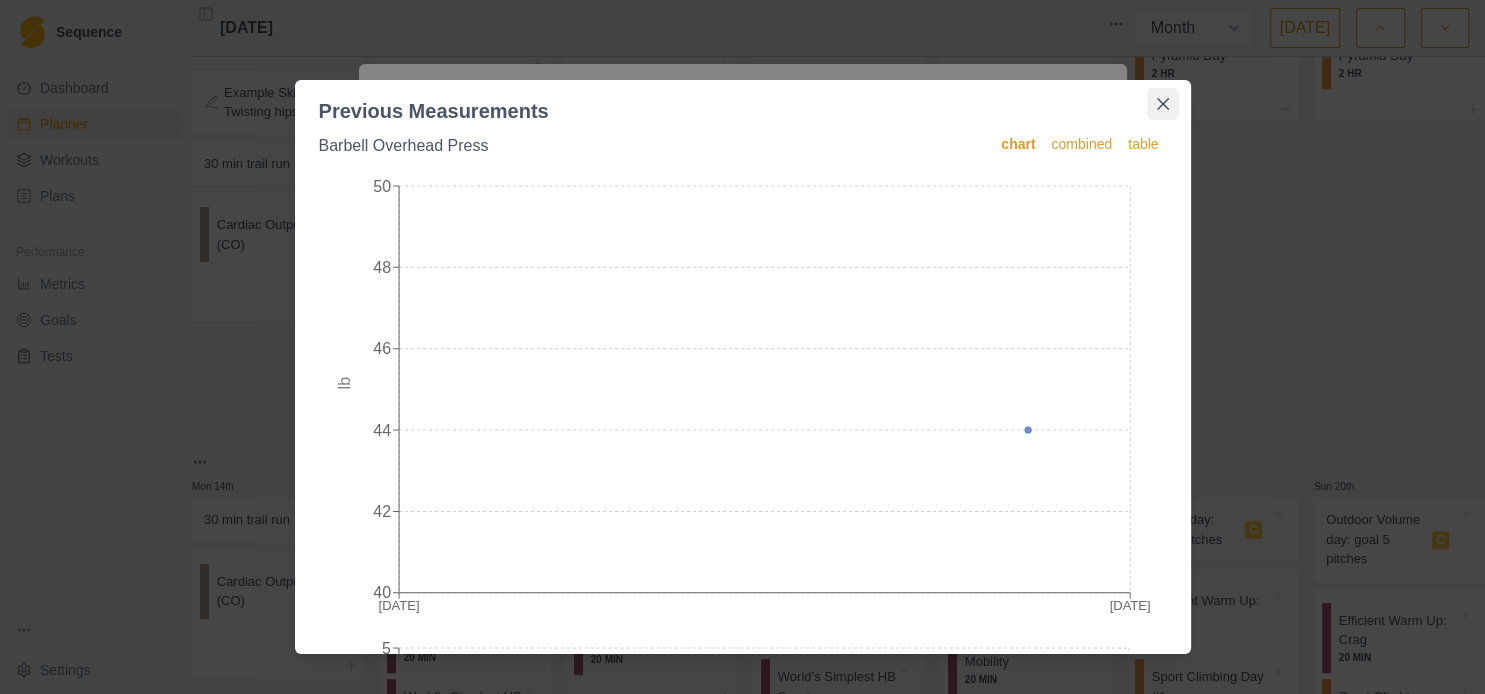 click at bounding box center [1163, 104] 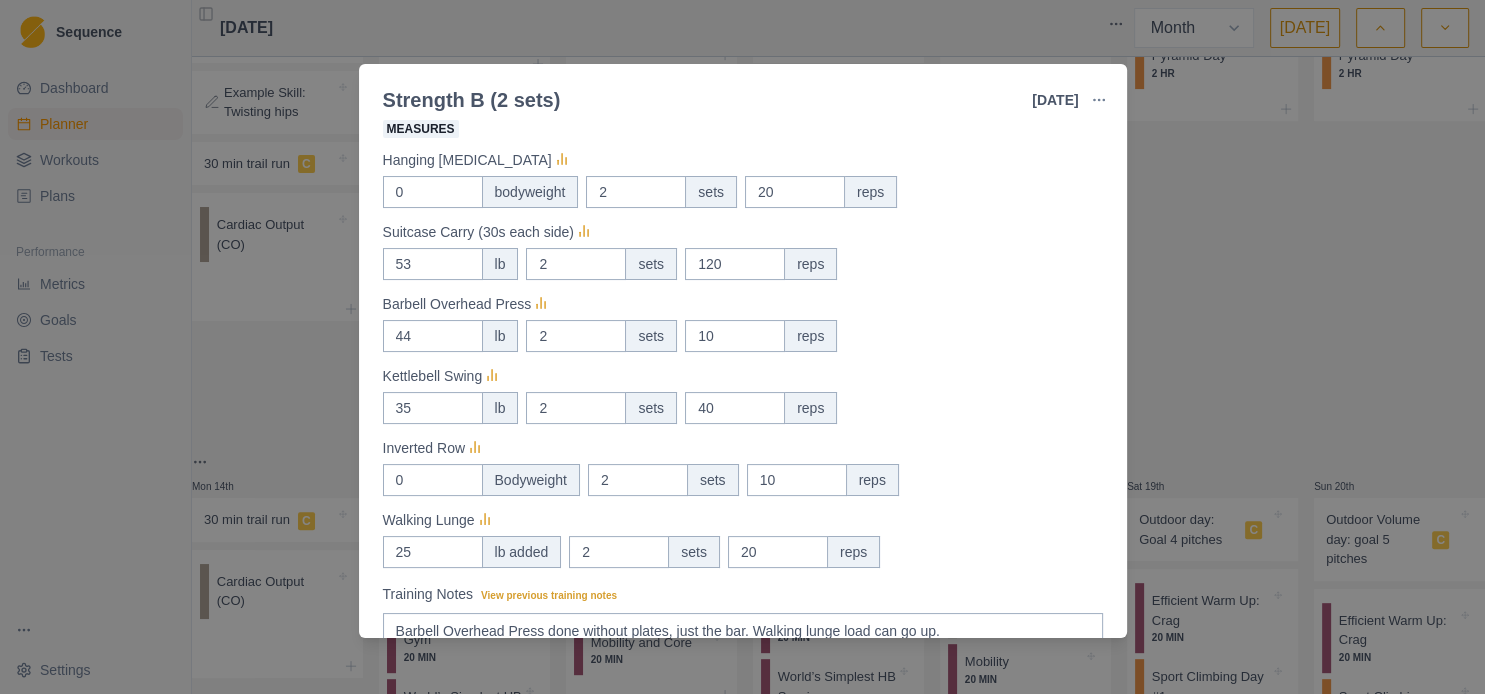 click on "Strength B (2 sets) 10 Jul 2025 Link To Goal View Workout Metrics Edit Original Workout Reschedule Workout Remove From Schedule Strength / Power Duration:  31 MIN 2 Sets of Each Pair of Exercises
View workout details Actual Workout Duration 31 minutes Feeling Clear (1 = Low – 10 = High) 6 Motivation Clear (1 = Low – 10 = High) 7 Performance Clear (1 = Low – 10 = High) 7 RPE Clear (1 = Low – 10 = High) 7 Measures Hanging Straight Leg Raise 0 bodyweight 2 sets 20 reps Suitcase Carry (30s each side) 53 lb 2 sets 120 reps Barbell Overhead Press 44 lb 2 sets 10 reps Kettlebell Swing 35 lb 2 sets 40 reps Inverted Row 0 Bodyweight 2 sets 10 reps Walking Lunge 25 lb added 2 sets 20 reps Training Notes View previous training notes Barbell Overhead Press done without plates, just the bar. Walking lunge load can go up. Mark as Incomplete Reschedule Update" at bounding box center [742, 347] 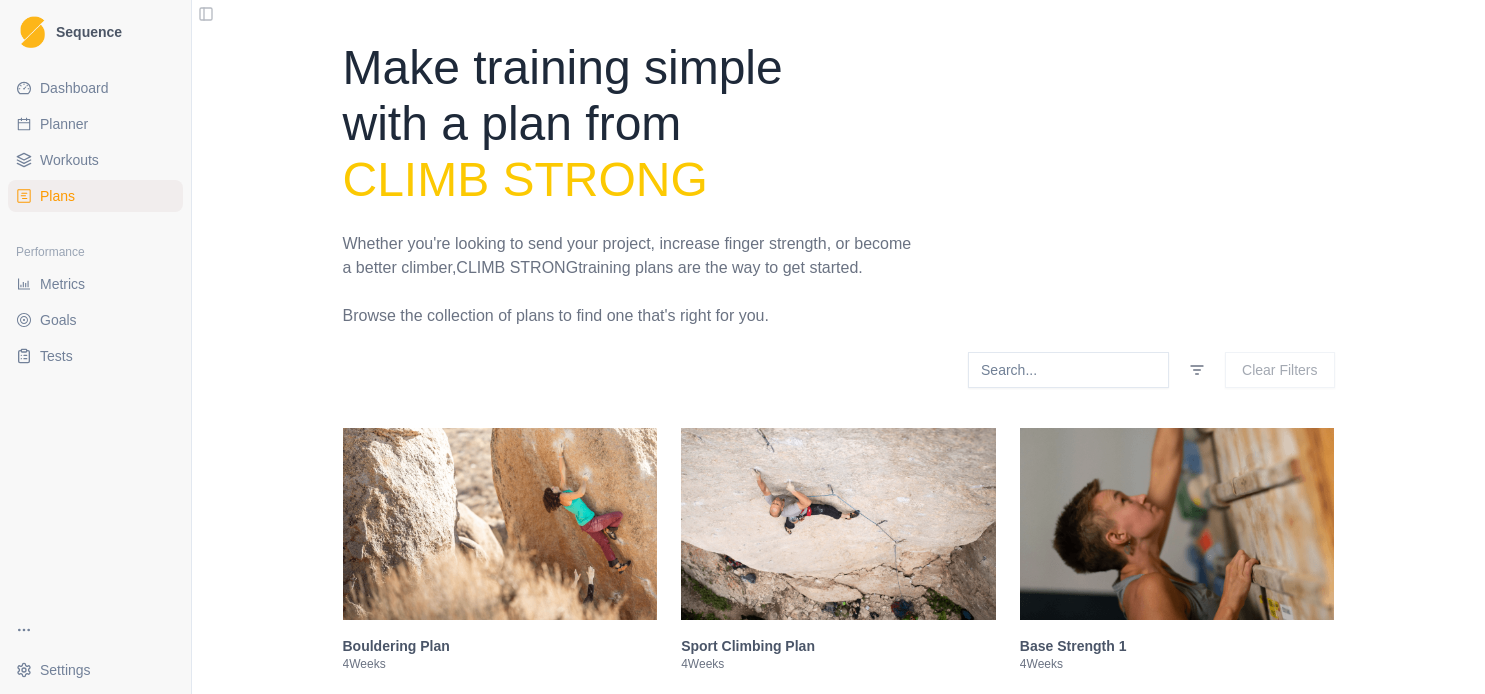 scroll, scrollTop: 0, scrollLeft: 0, axis: both 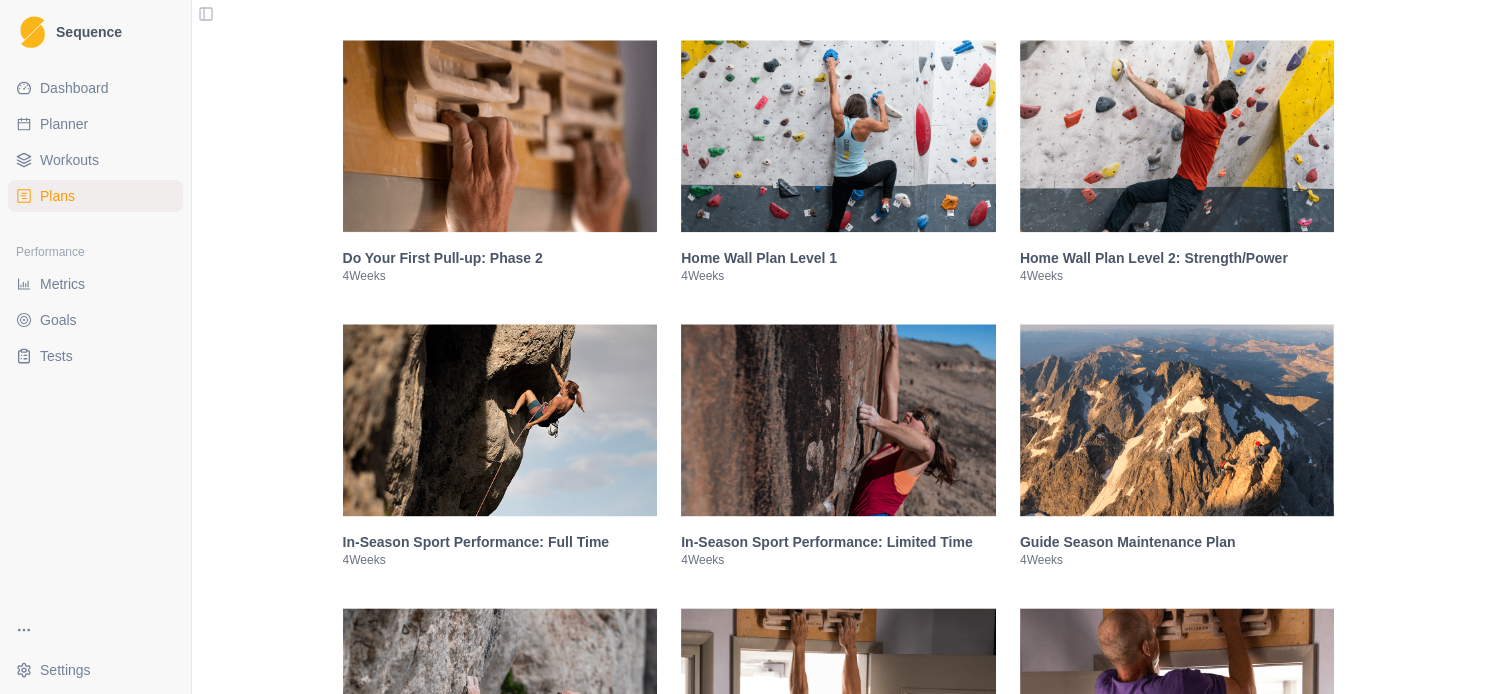click on "Workouts" at bounding box center [95, 160] 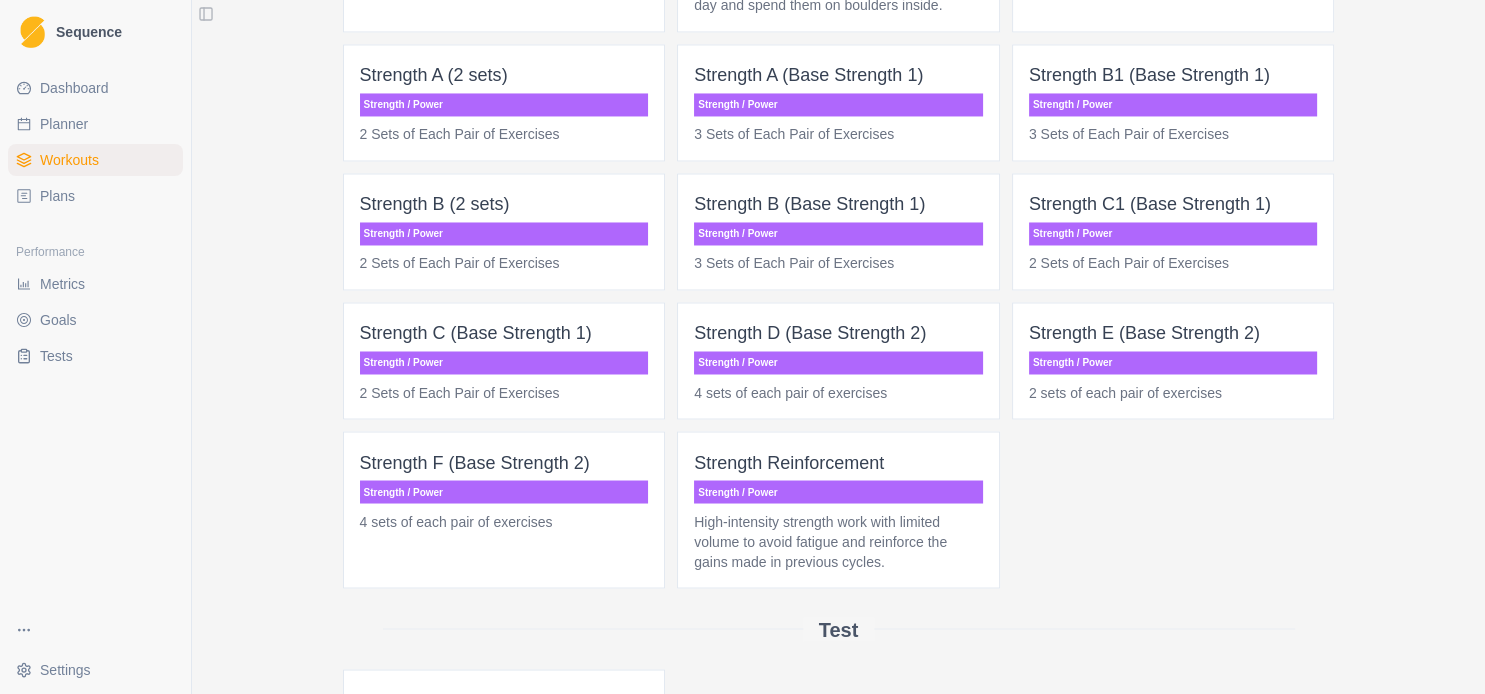 scroll, scrollTop: 3106, scrollLeft: 0, axis: vertical 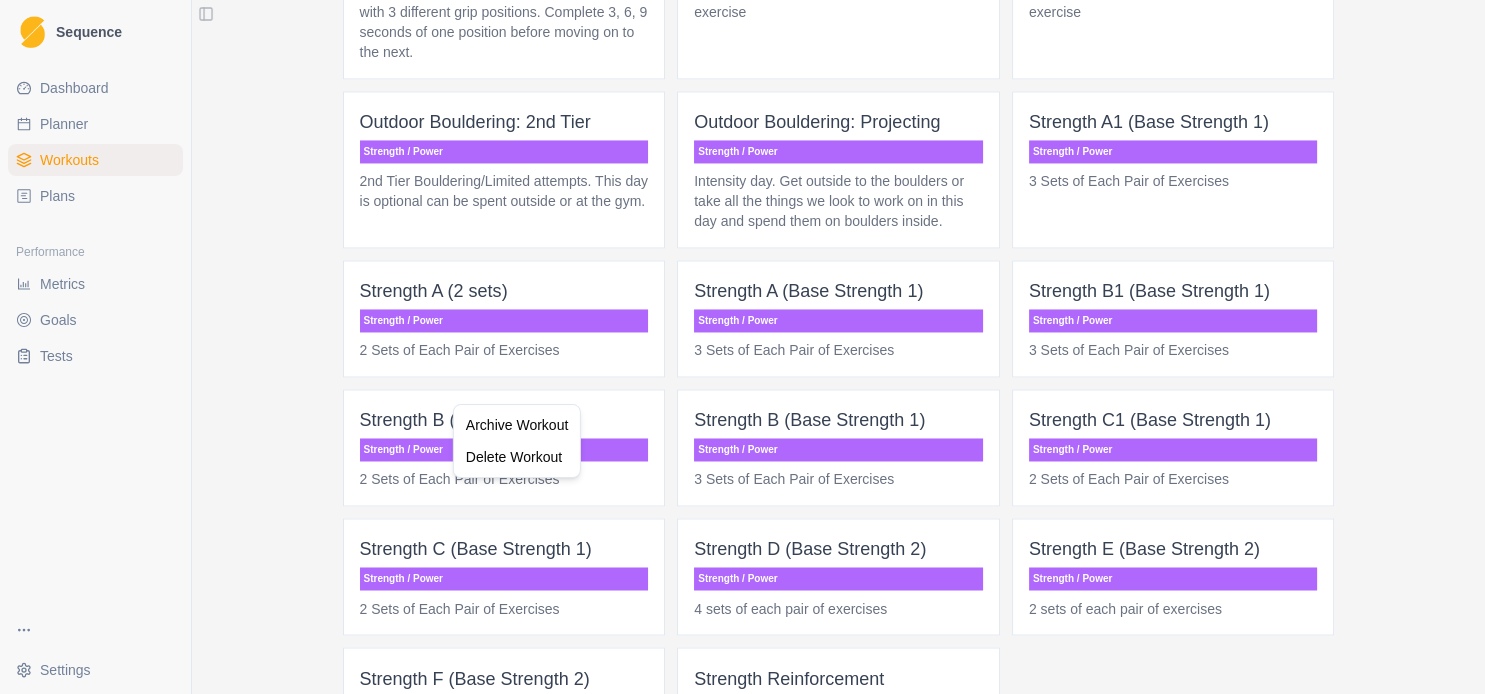 click on "Sequence Dashboard Planner Workouts Plans Performance Metrics Goals Tests Settings Toggle Sidebar Widgets New Workout Cardio Cardiac Output (CO) Cardio Cardio training at a moderate intensity.  See Extra Details for guidelines and [DATE] notes for duration. Light Cardio Cardio Easy walk, hike, or bike ride (30-45min max).
Conditioning Easy Bouldering Conditioning Remember that we are building a base here, so keep the intensity low. You can do more climbing than prescribed, but if you are coming off a layoff of more than a couple of months be patient.  Efficient Warm Up: Crag Conditioning This is a standard crag warmup. If certain portions feel too easy or hard adjust accordingly. Efficient Warm Up: Gym Conditioning This is an efficient and effective way to warm up. If certain portions feel to easy or hard adjust accordingly. Efficient Warm Up: In-season Conditioning This is a standard crag warmup. If certain portions feel too easy or hard adjust accordingly. Finger Warm-up Conditioning Skill" at bounding box center (742, 347) 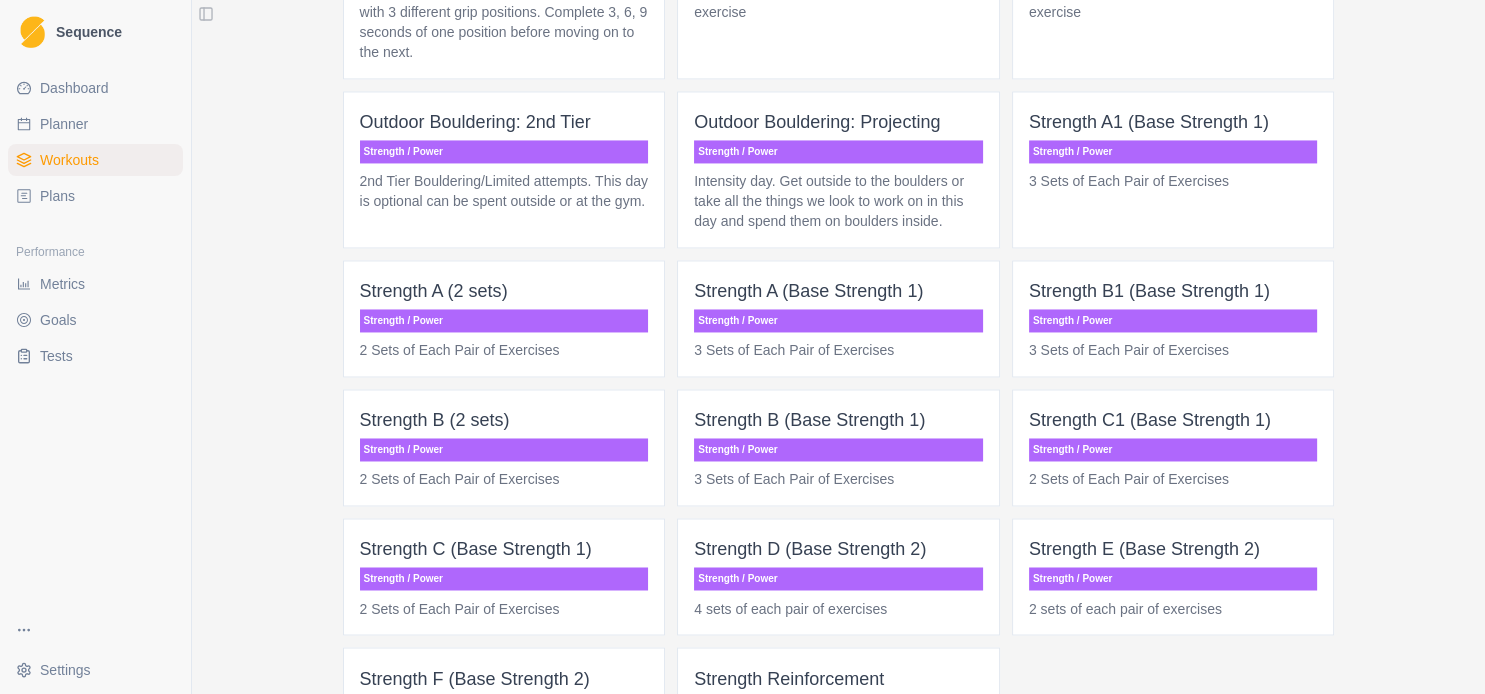 click on "Strength B (Base Strength 1)" at bounding box center [838, 420] 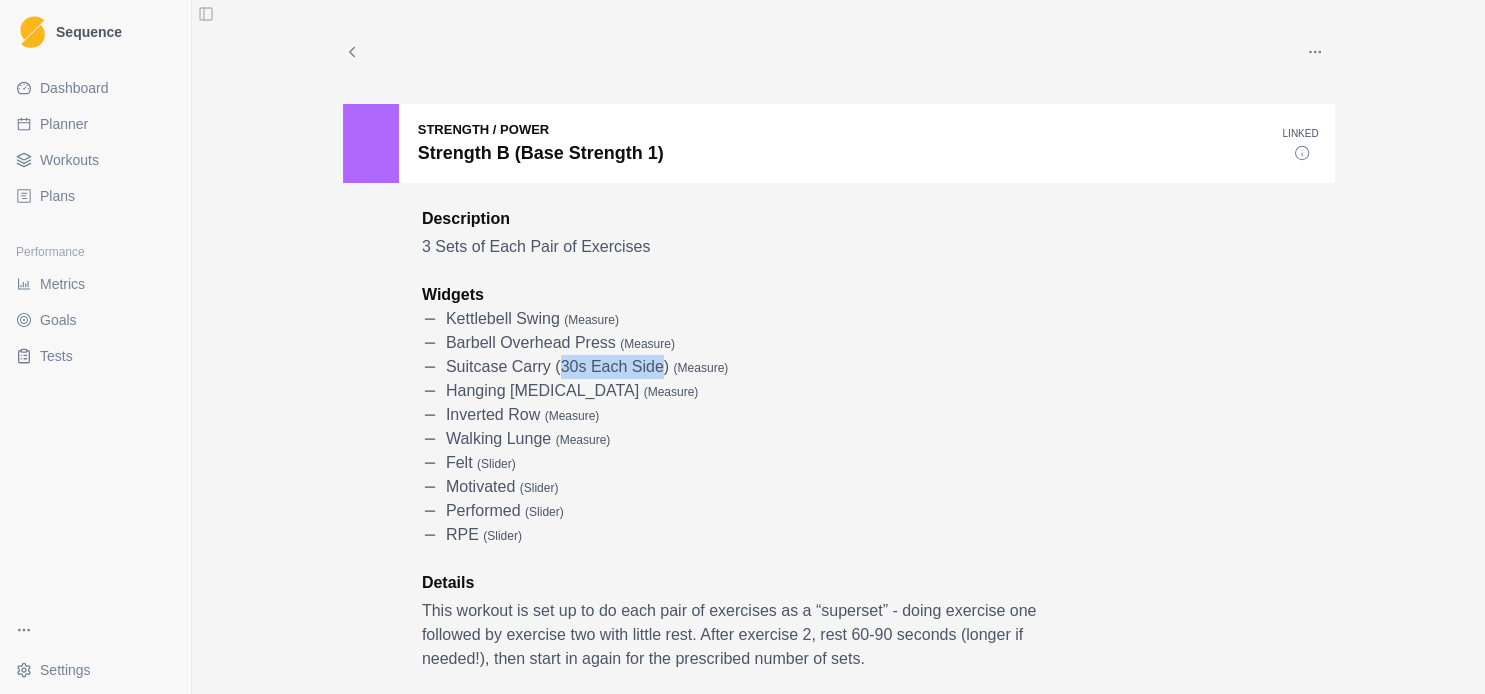 drag, startPoint x: 546, startPoint y: 368, endPoint x: 639, endPoint y: 366, distance: 93.0215 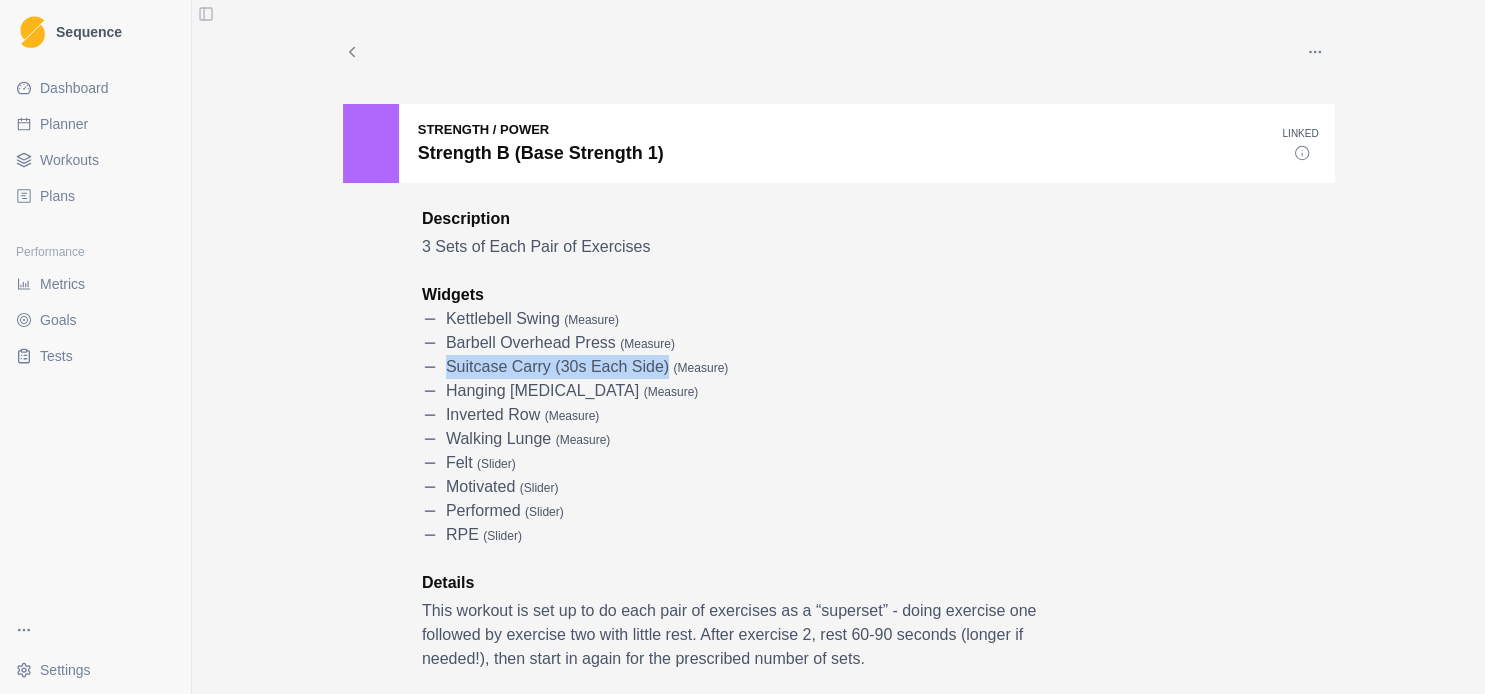 drag, startPoint x: 439, startPoint y: 365, endPoint x: 646, endPoint y: 367, distance: 207.00966 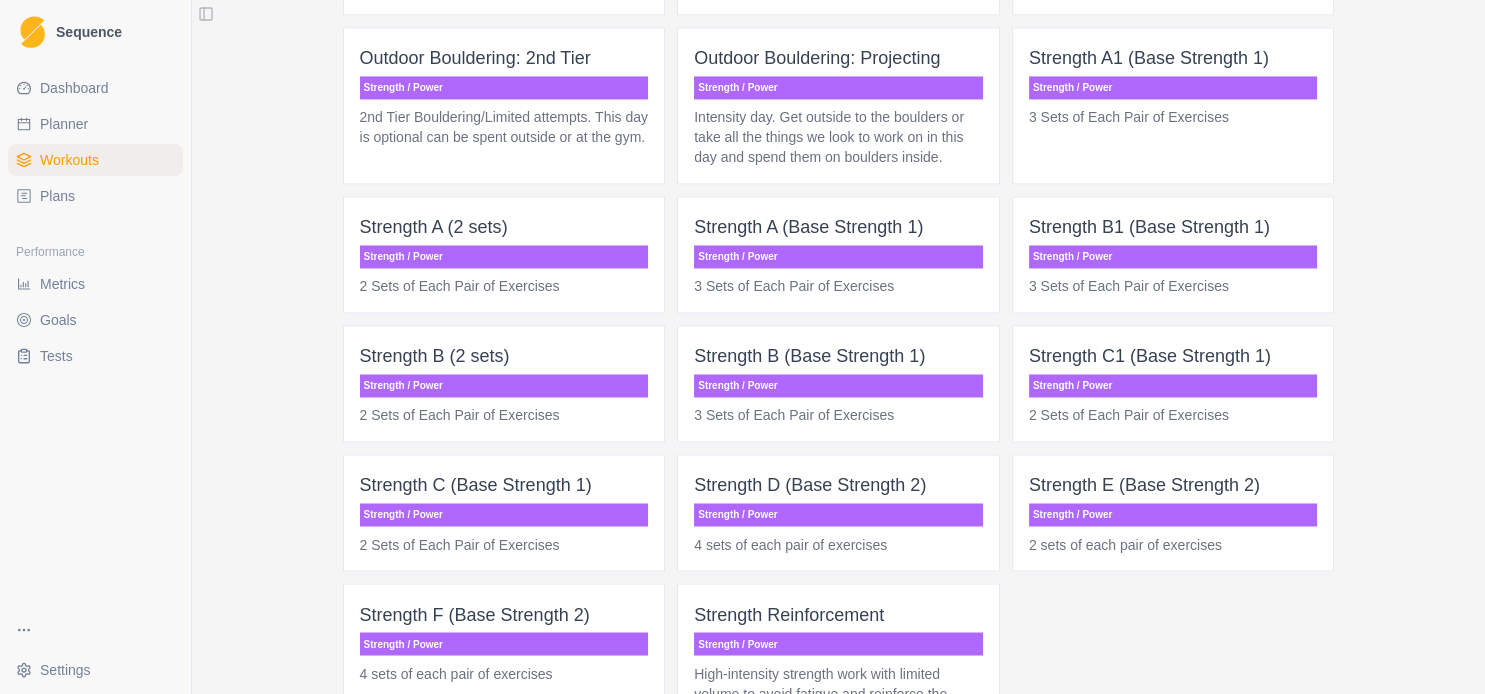 scroll, scrollTop: 3240, scrollLeft: 0, axis: vertical 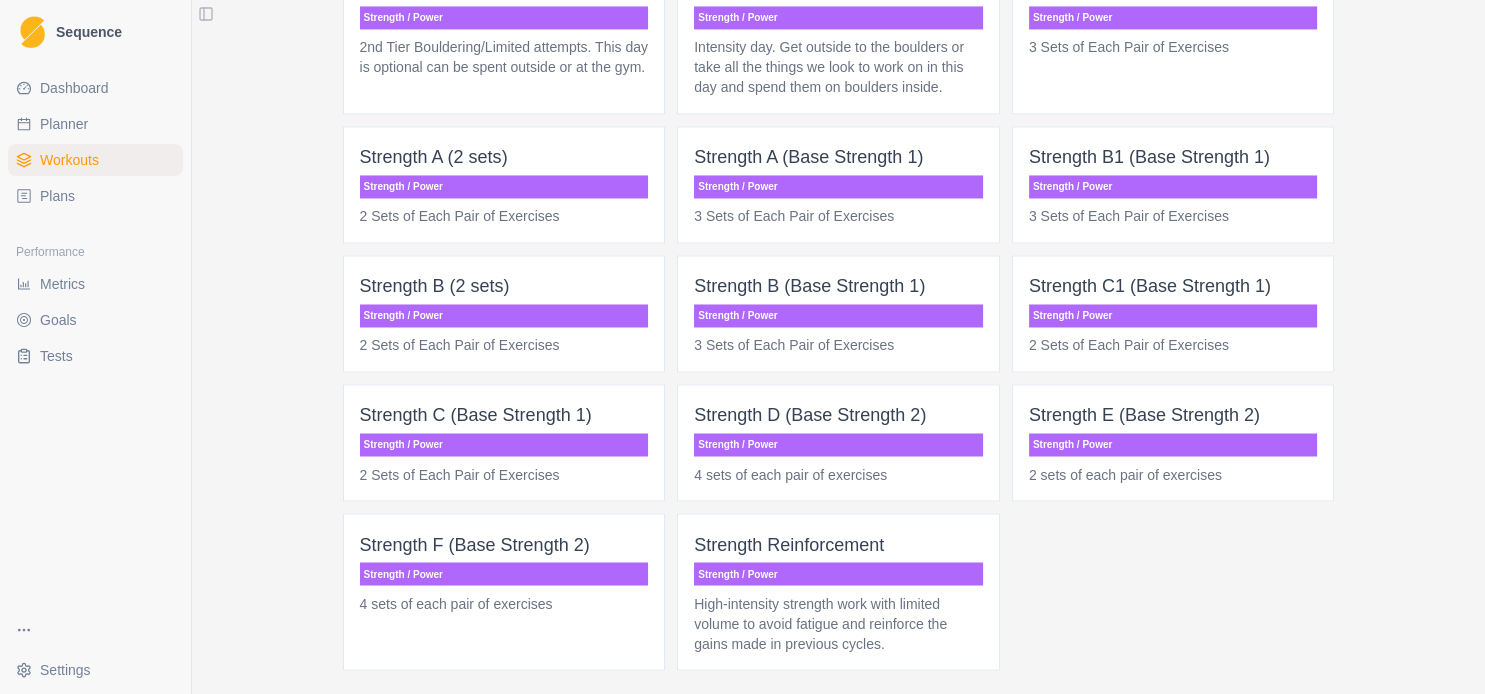 click on "Strength B (2 sets)" at bounding box center (504, 286) 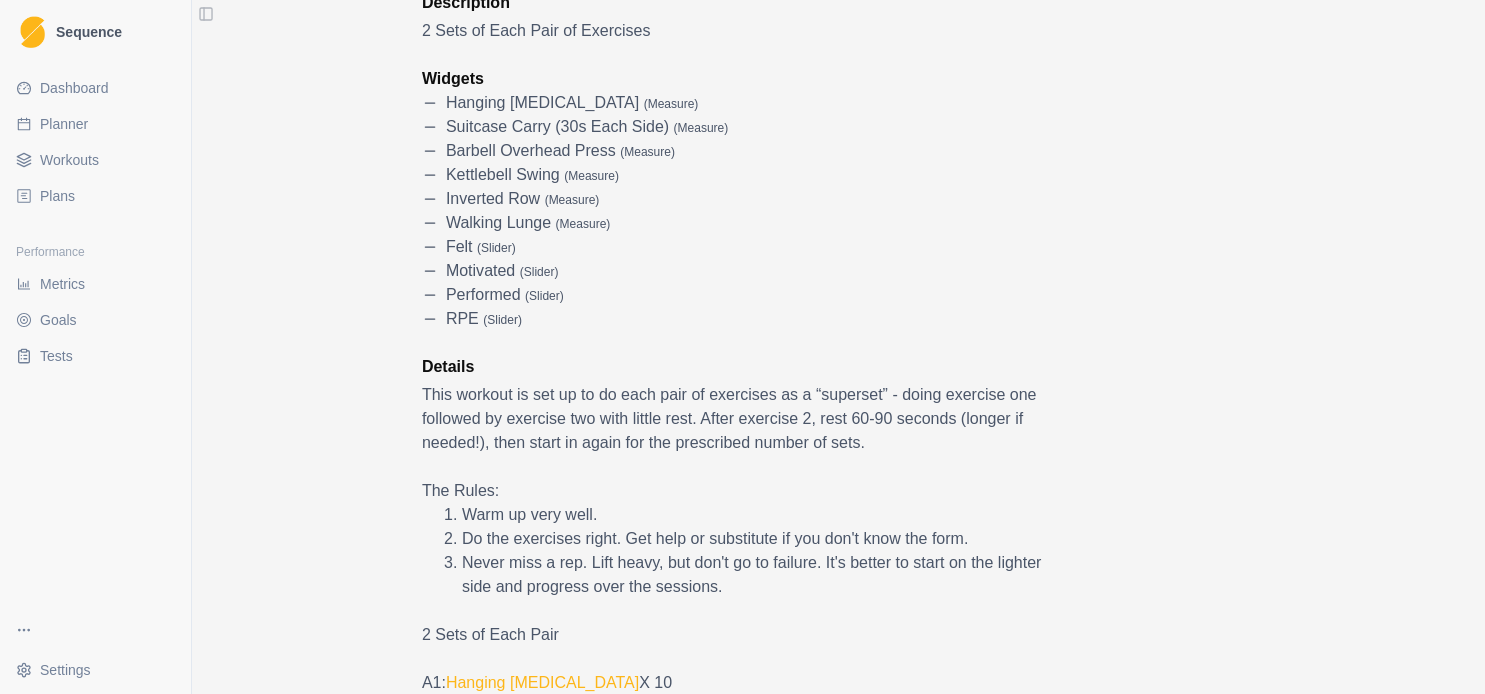 scroll, scrollTop: 0, scrollLeft: 0, axis: both 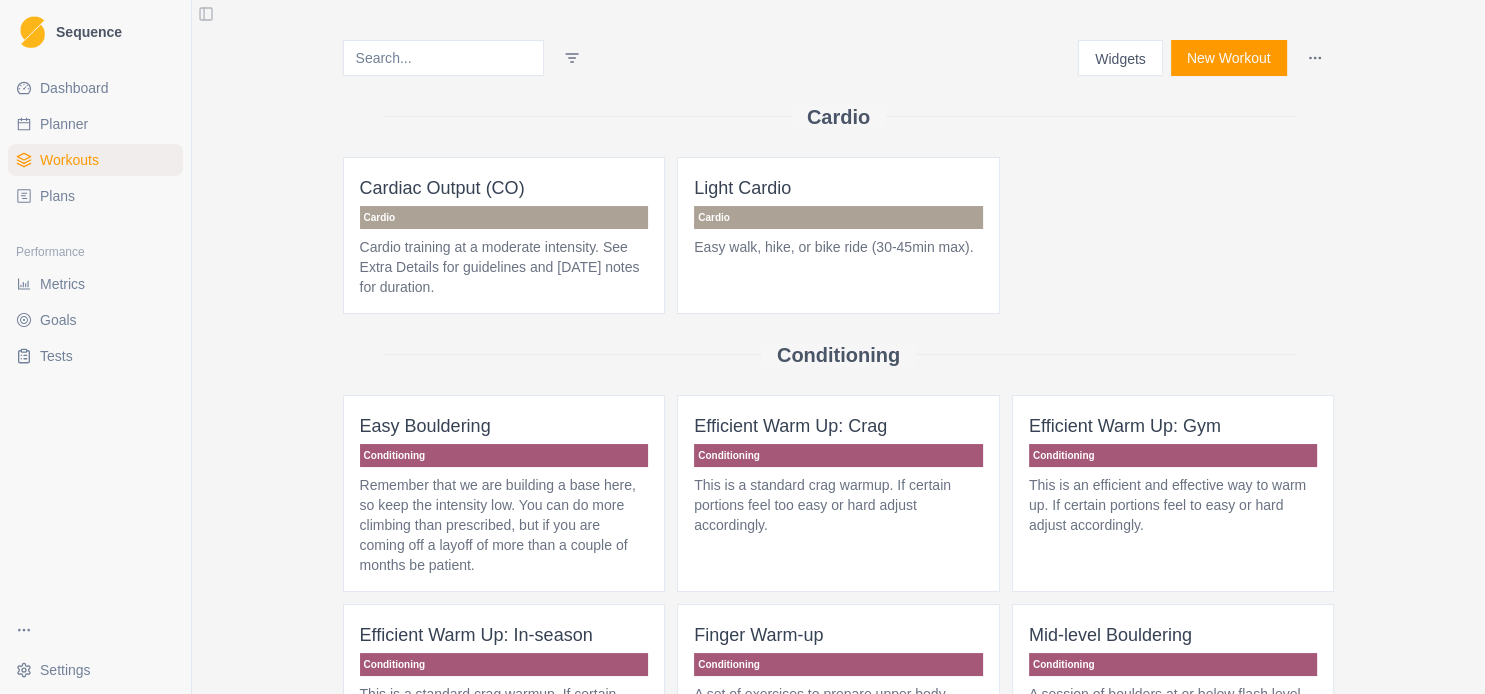 click on "Cardiac Output (CO)" at bounding box center (504, 188) 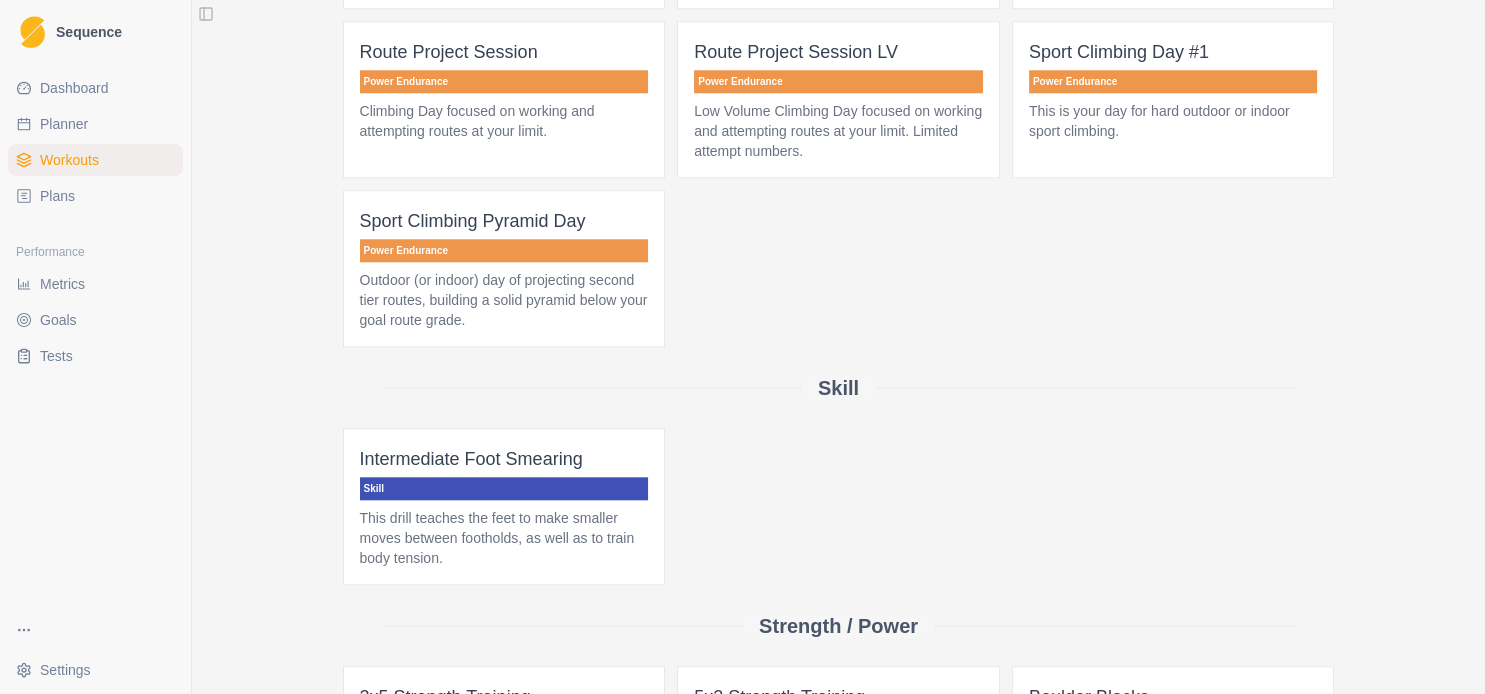 scroll, scrollTop: 2160, scrollLeft: 0, axis: vertical 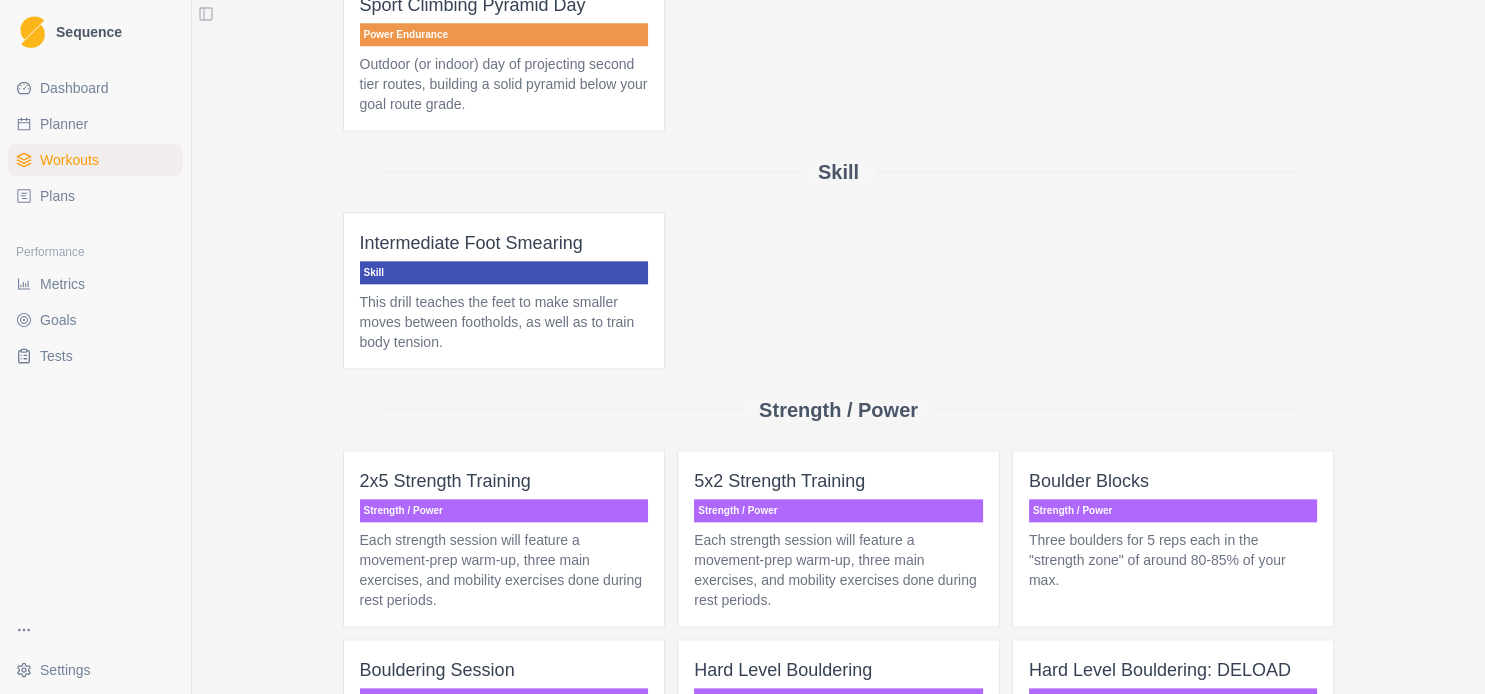 click on "Intermediate Foot Smearing" at bounding box center (504, 243) 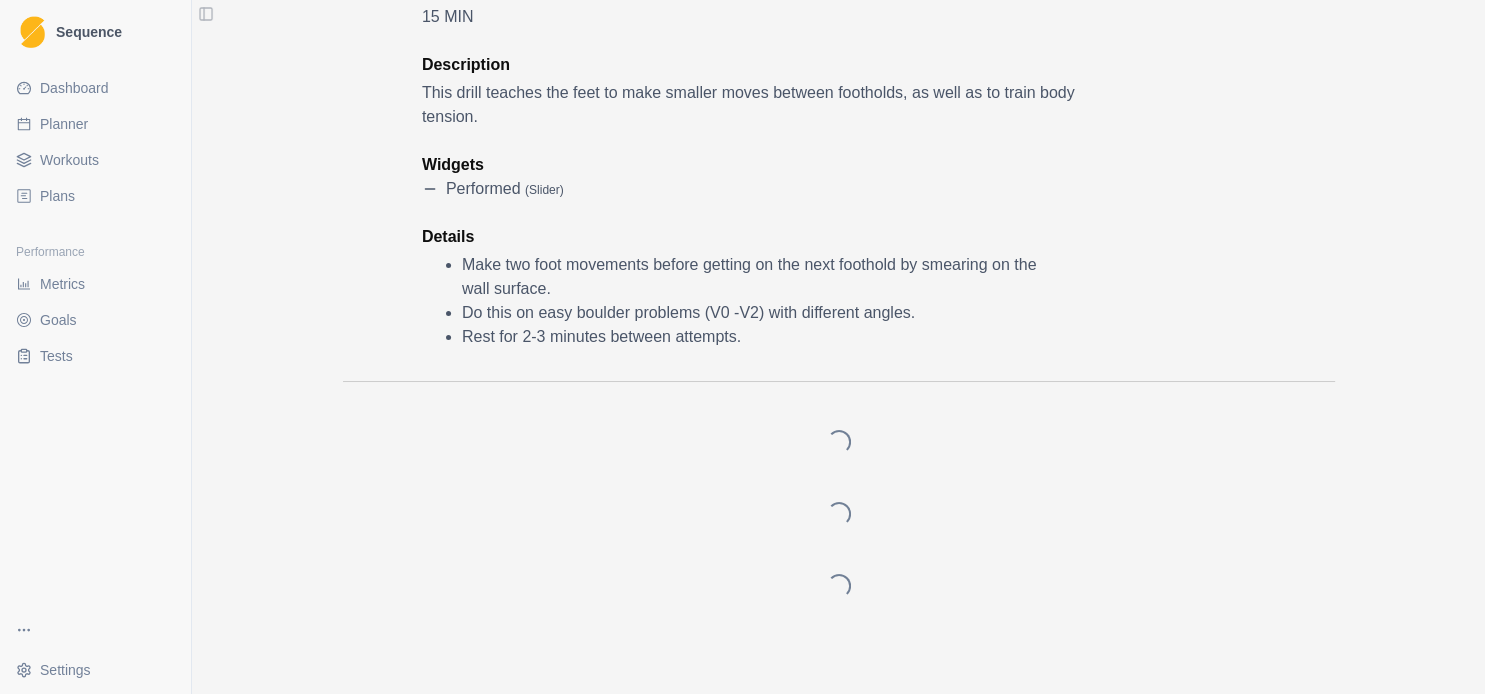scroll, scrollTop: 0, scrollLeft: 0, axis: both 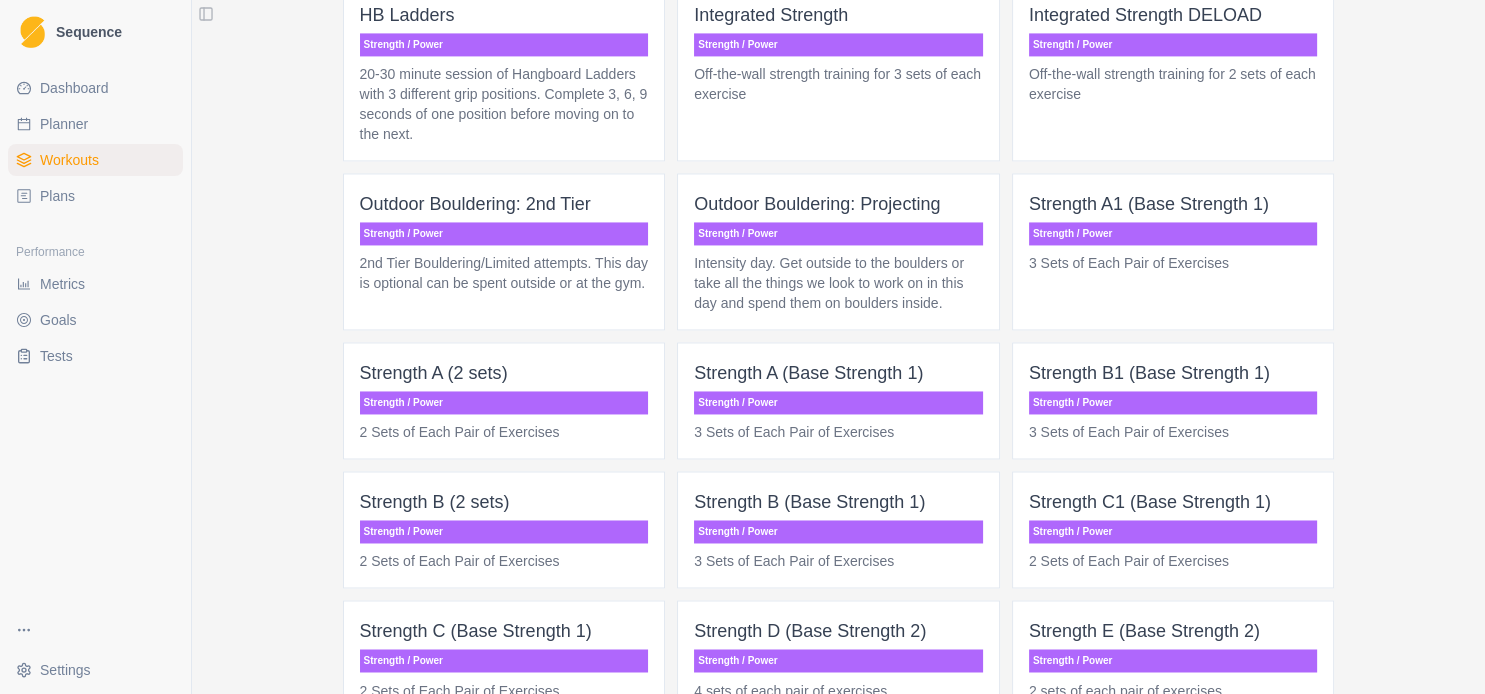 click on "Strength A (Base Strength 1)" at bounding box center [838, 373] 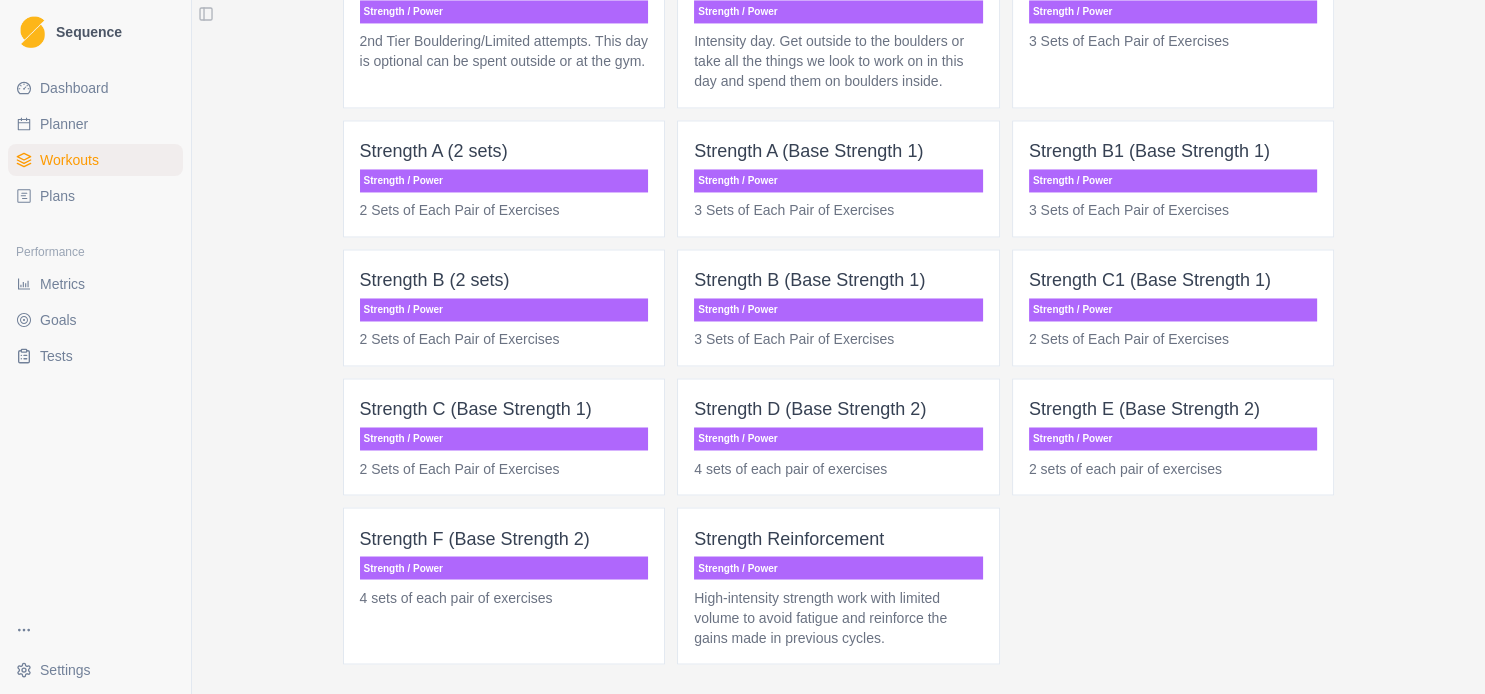 scroll, scrollTop: 3240, scrollLeft: 0, axis: vertical 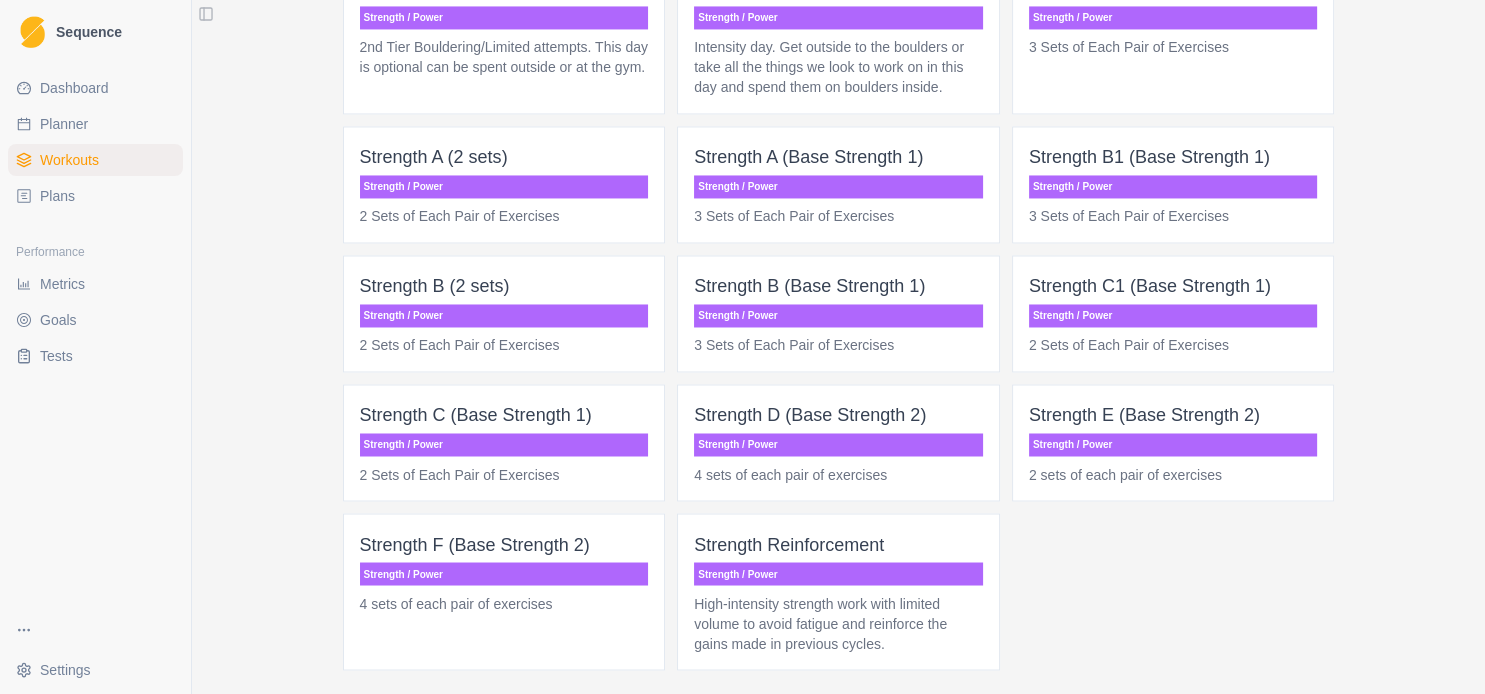click on "Strength B (2 sets)" at bounding box center [504, 286] 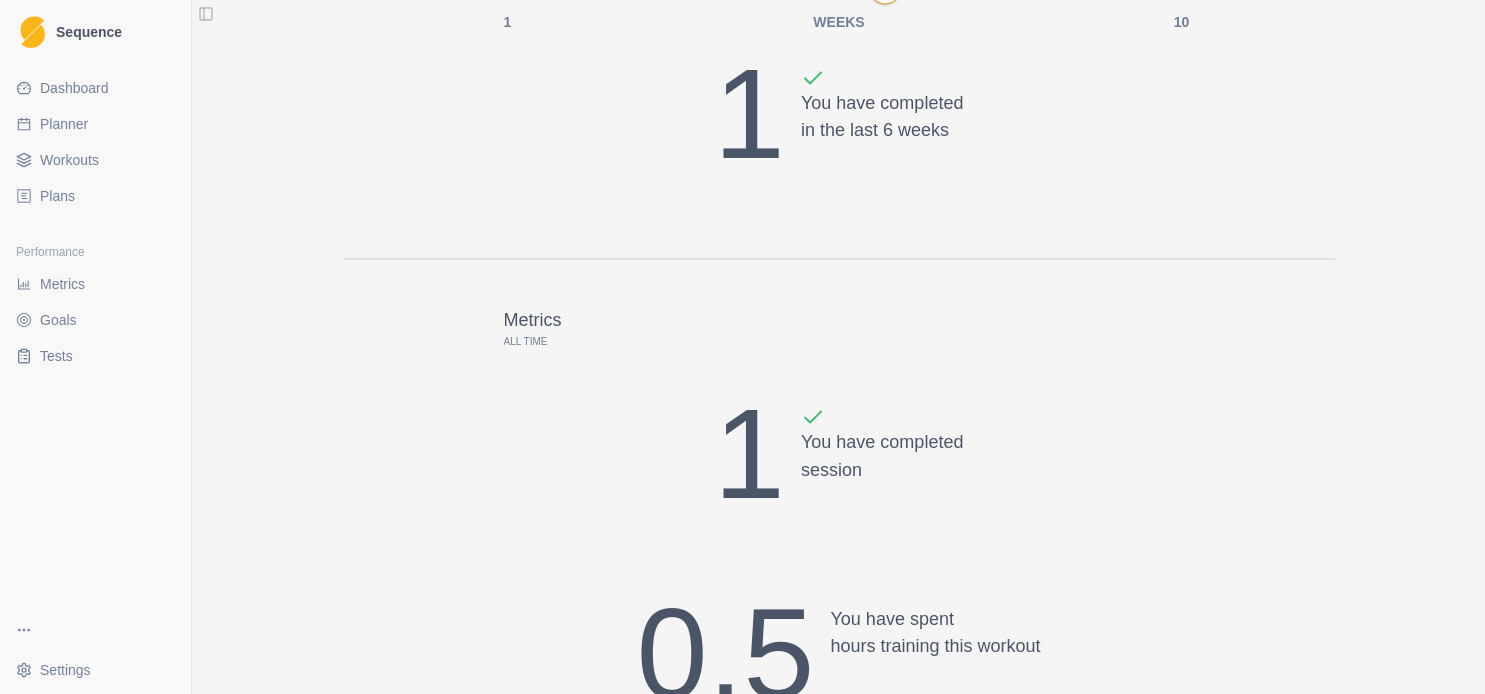 scroll, scrollTop: 0, scrollLeft: 0, axis: both 